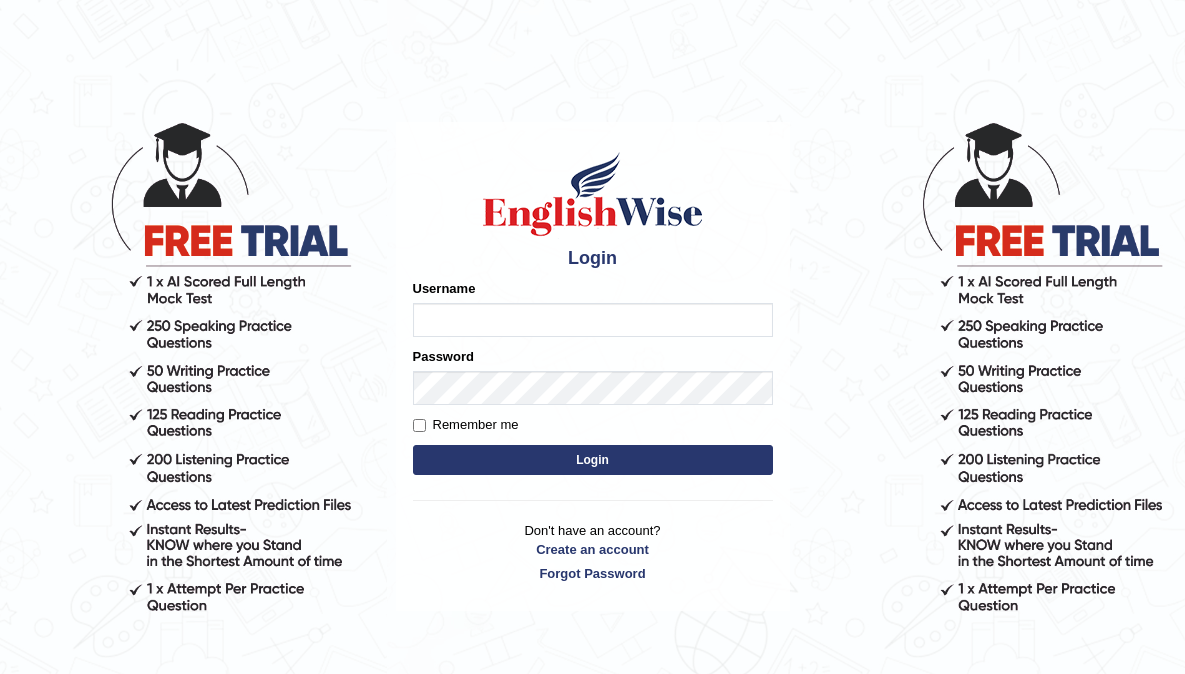 scroll, scrollTop: 0, scrollLeft: 0, axis: both 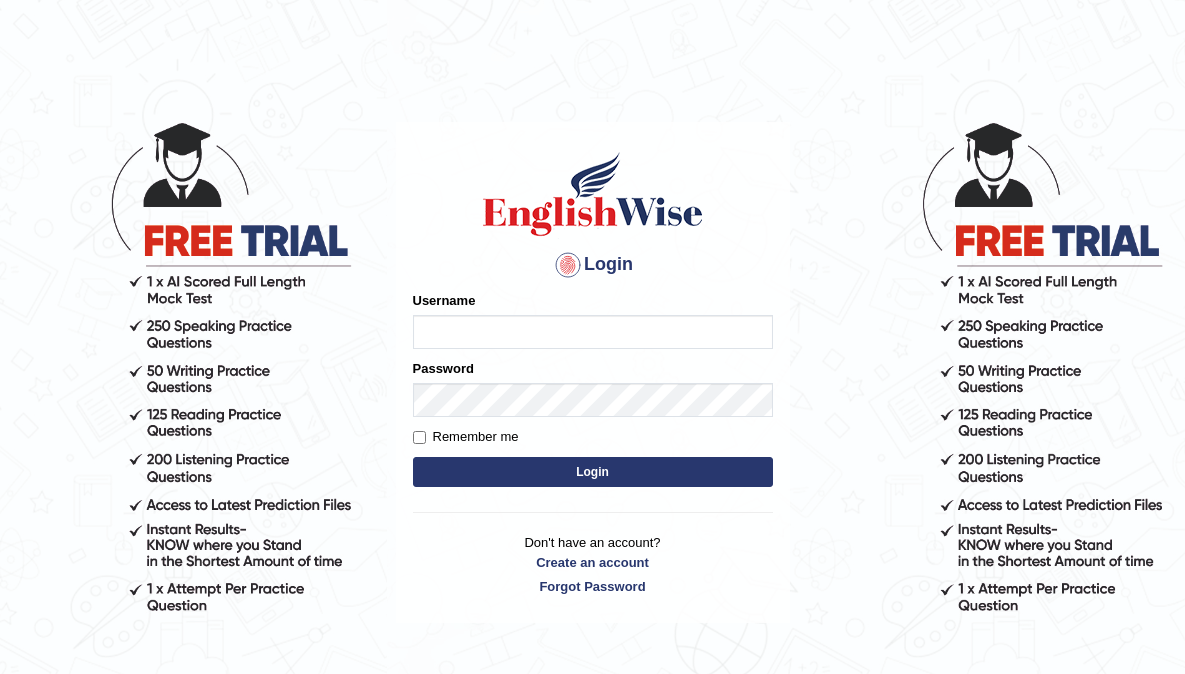 click on "Username" at bounding box center [593, 332] 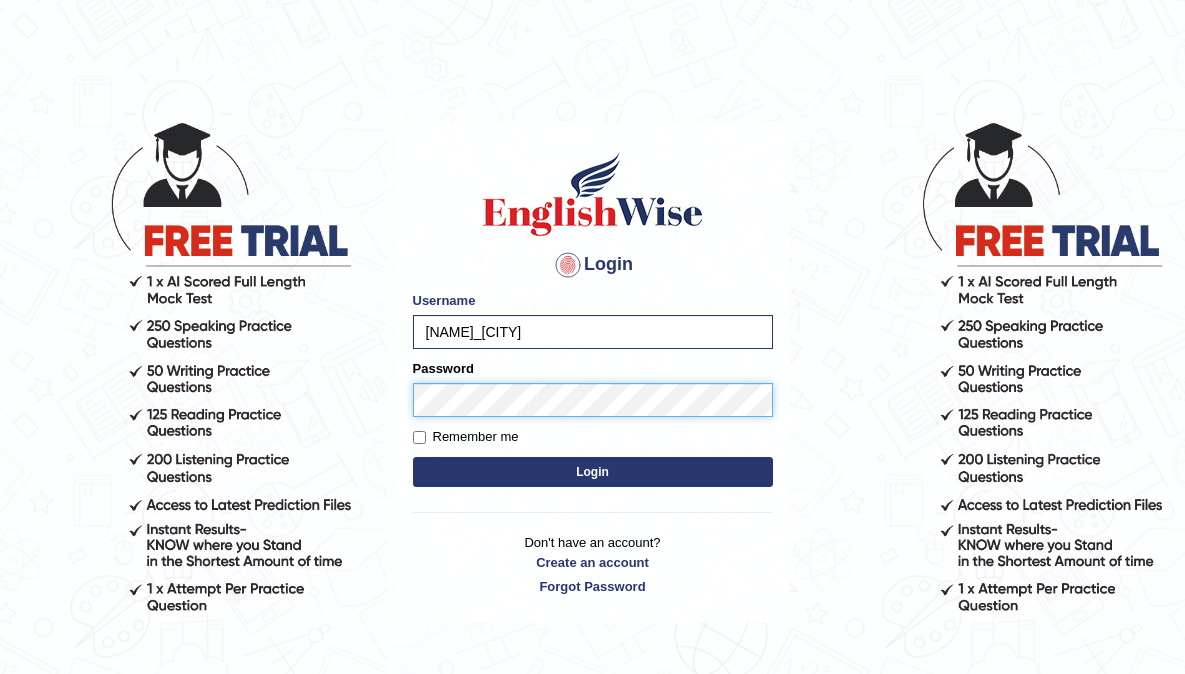 click on "Login" at bounding box center (593, 472) 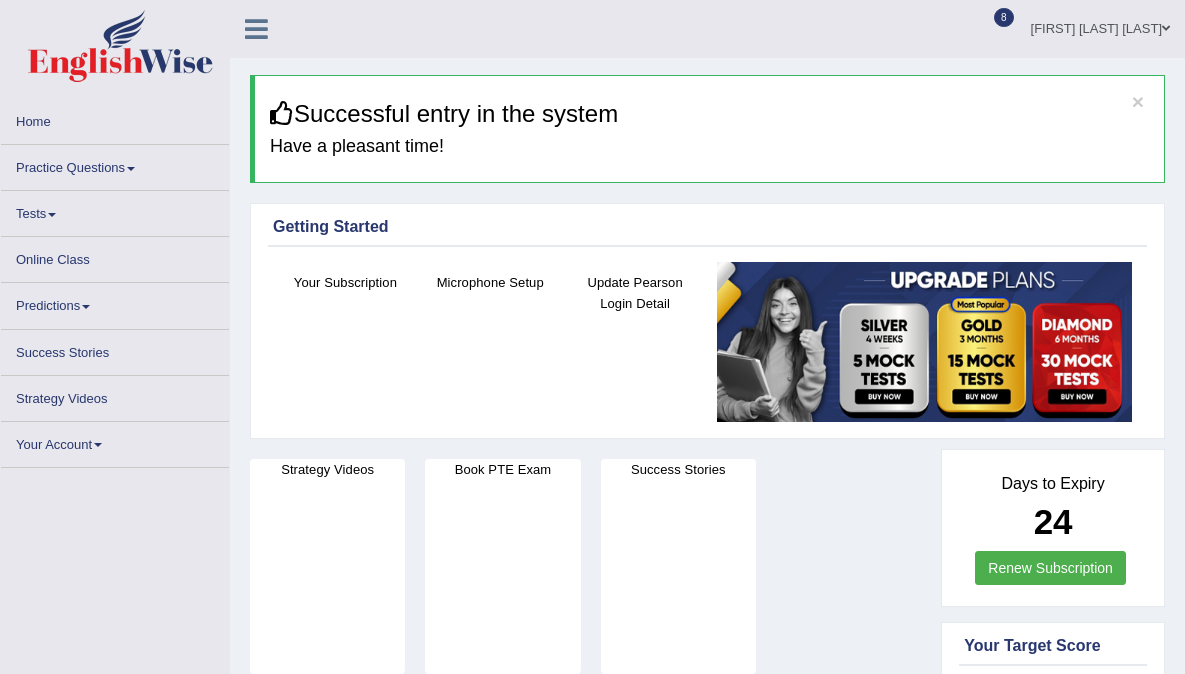 scroll, scrollTop: 0, scrollLeft: 0, axis: both 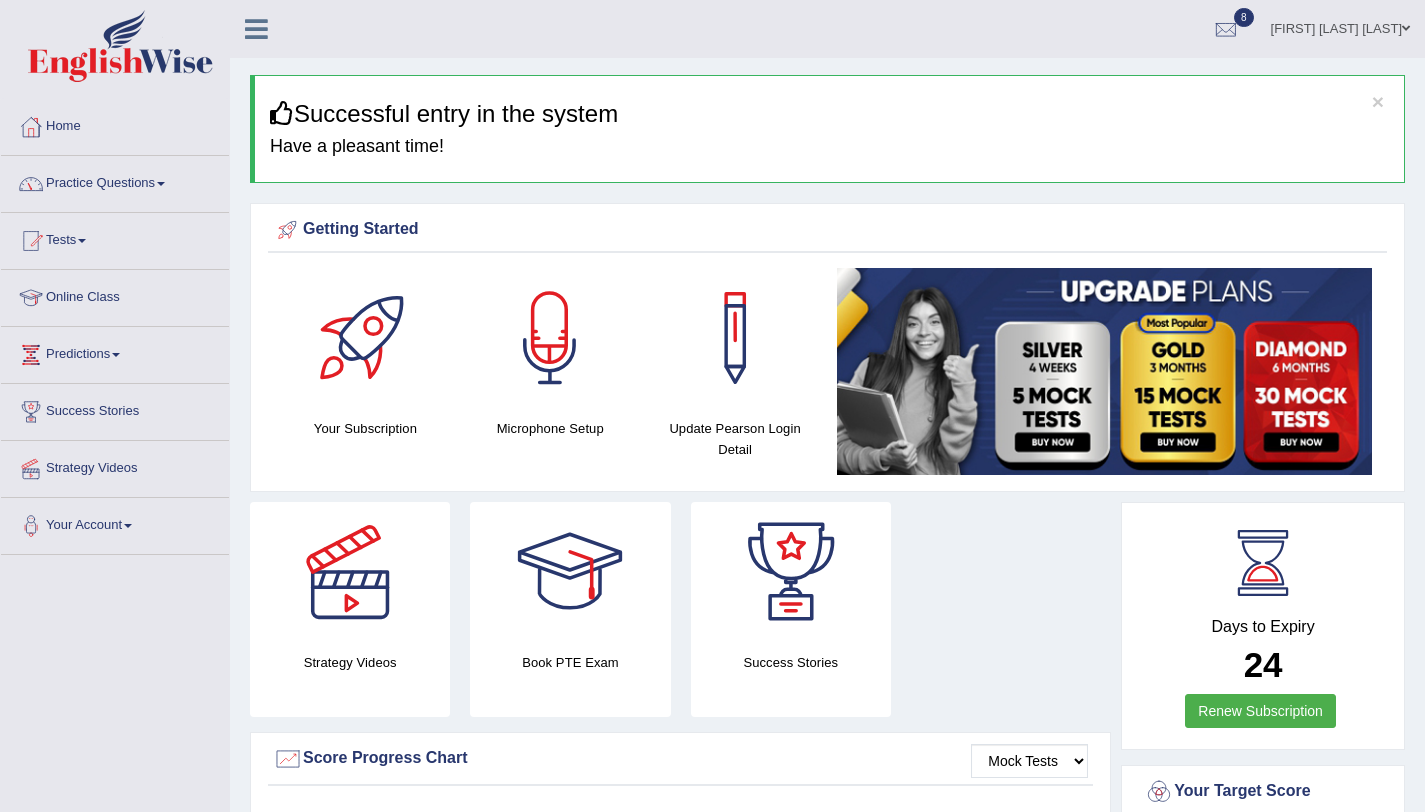 click on "Practice Questions" at bounding box center (115, 181) 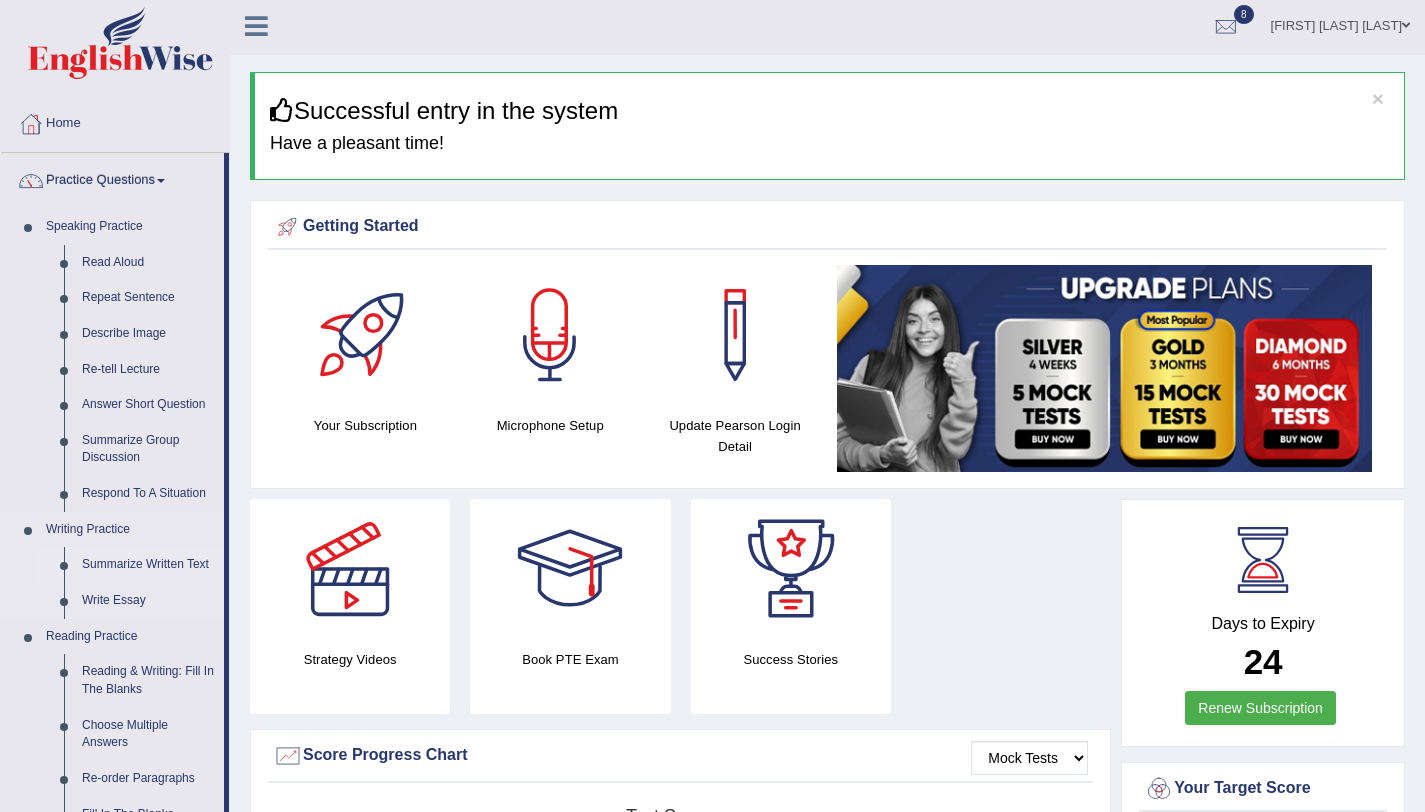 scroll, scrollTop: 4, scrollLeft: 0, axis: vertical 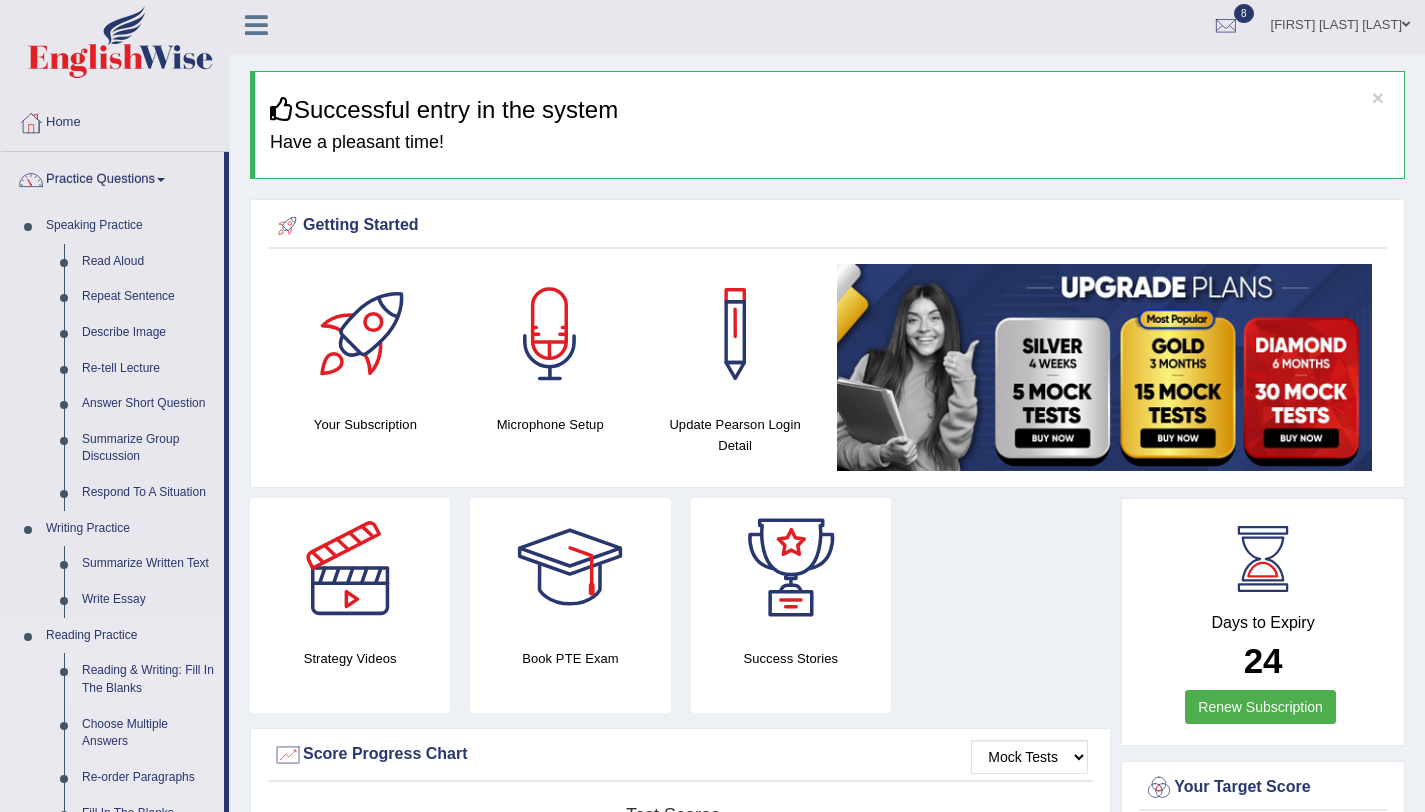 click on "Reading & Writing: Fill In The Blanks" at bounding box center [148, 679] 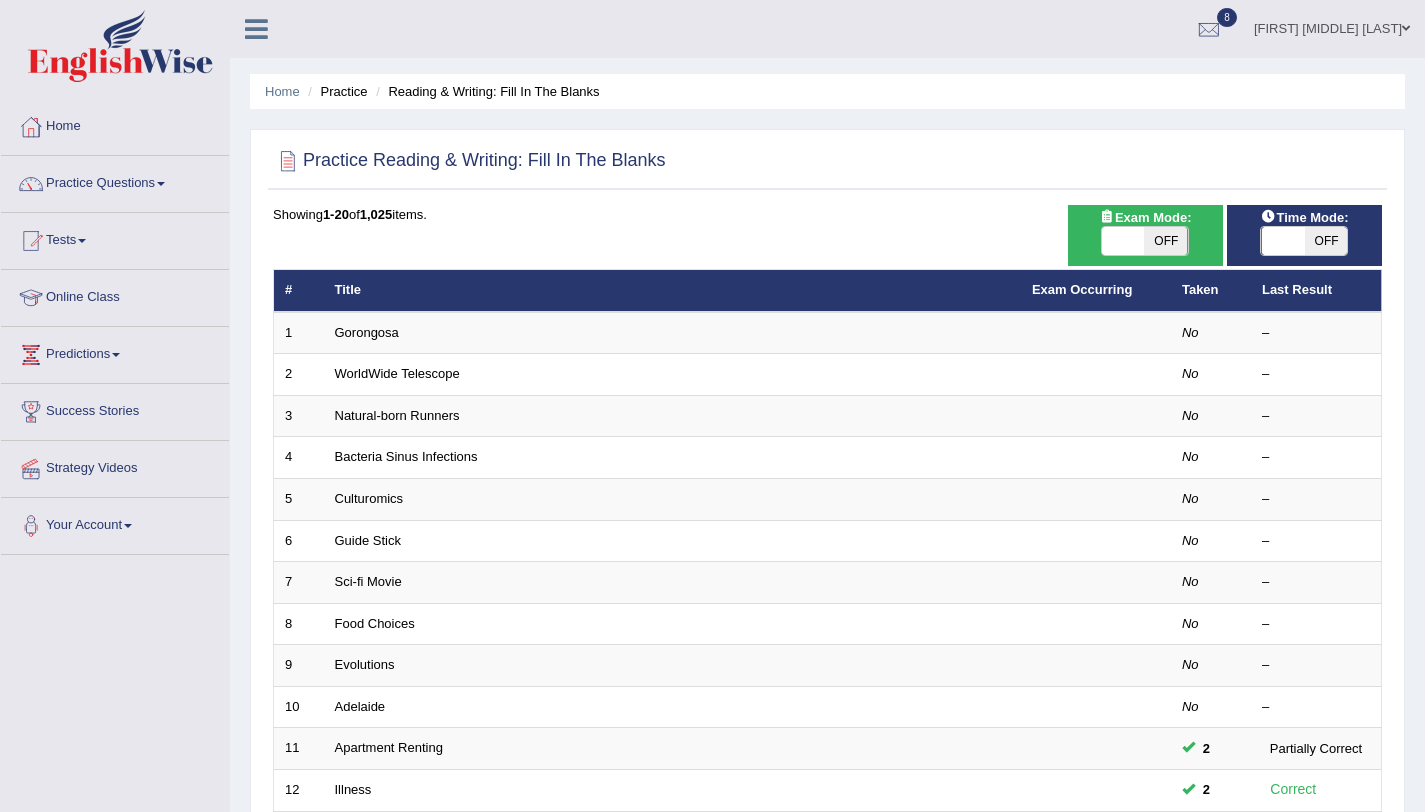 scroll, scrollTop: 0, scrollLeft: 0, axis: both 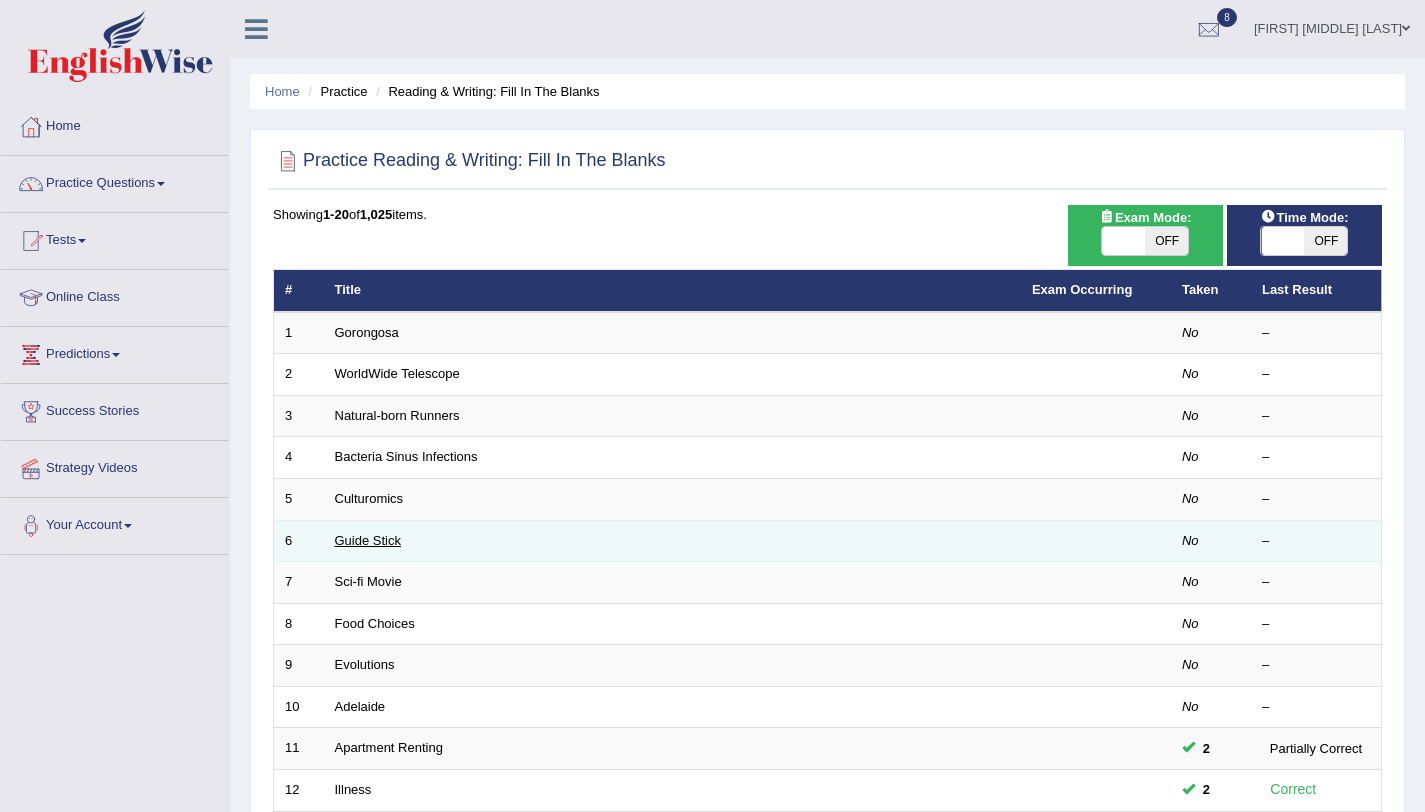 click on "Guide Stick" at bounding box center [368, 540] 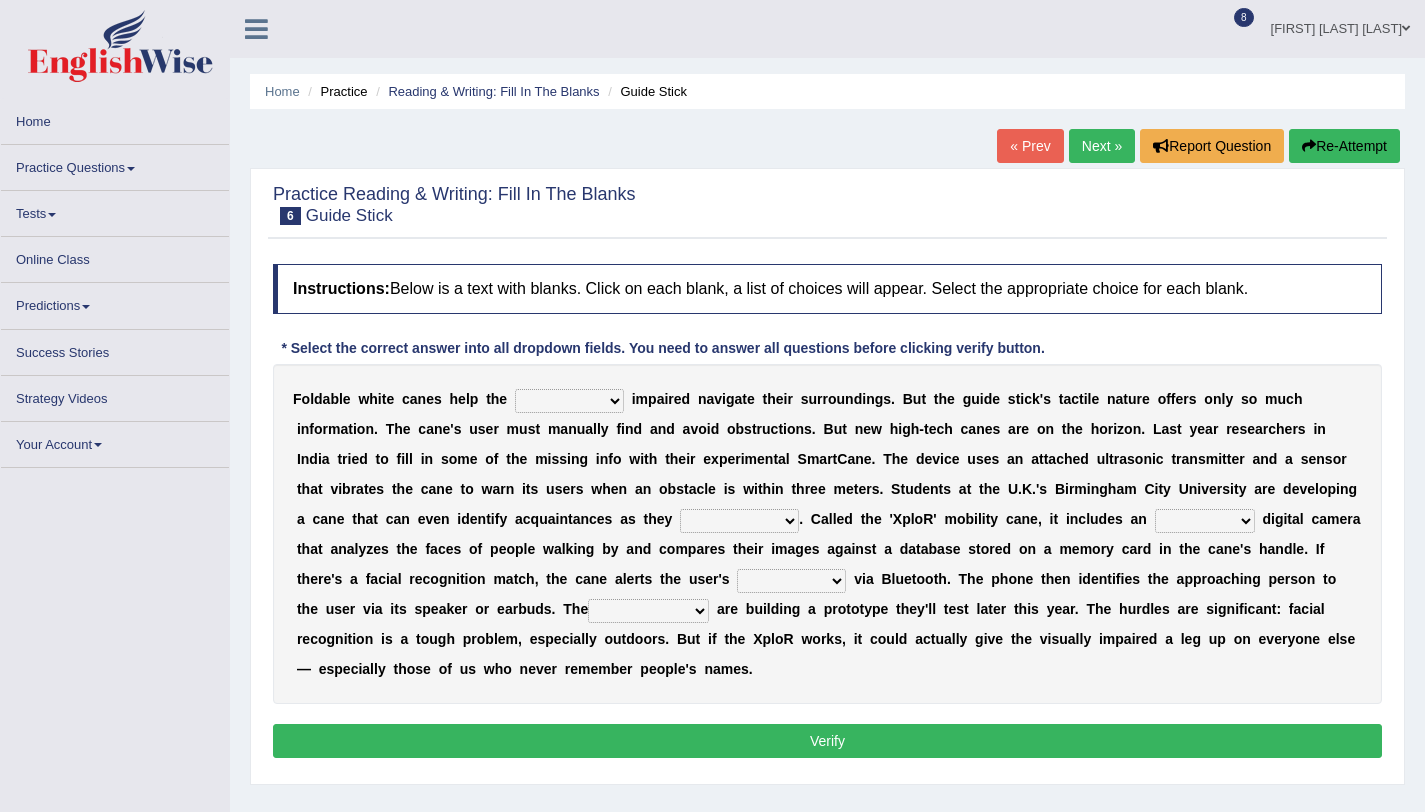 scroll, scrollTop: 0, scrollLeft: 0, axis: both 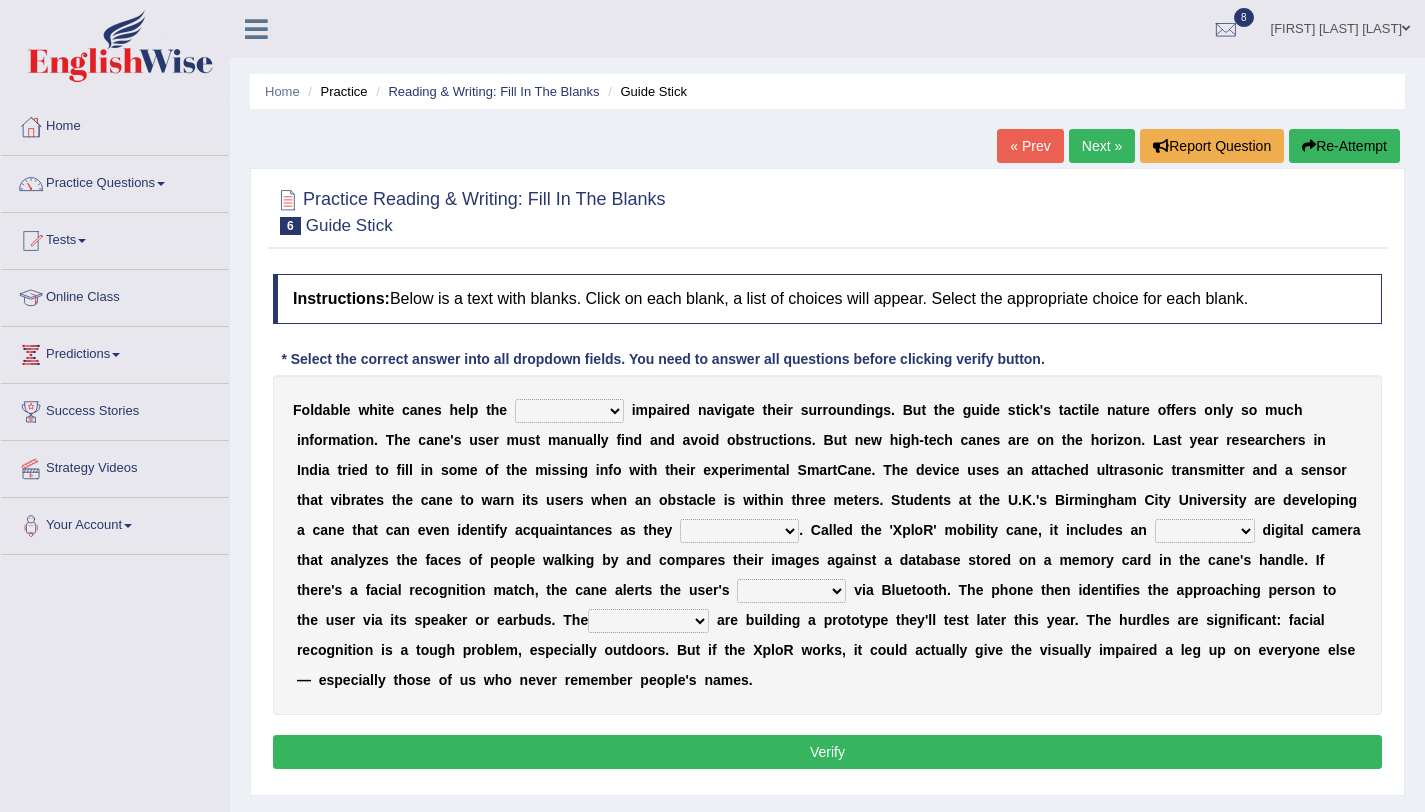 click on "felicity insensitivity visually malleability" at bounding box center (569, 411) 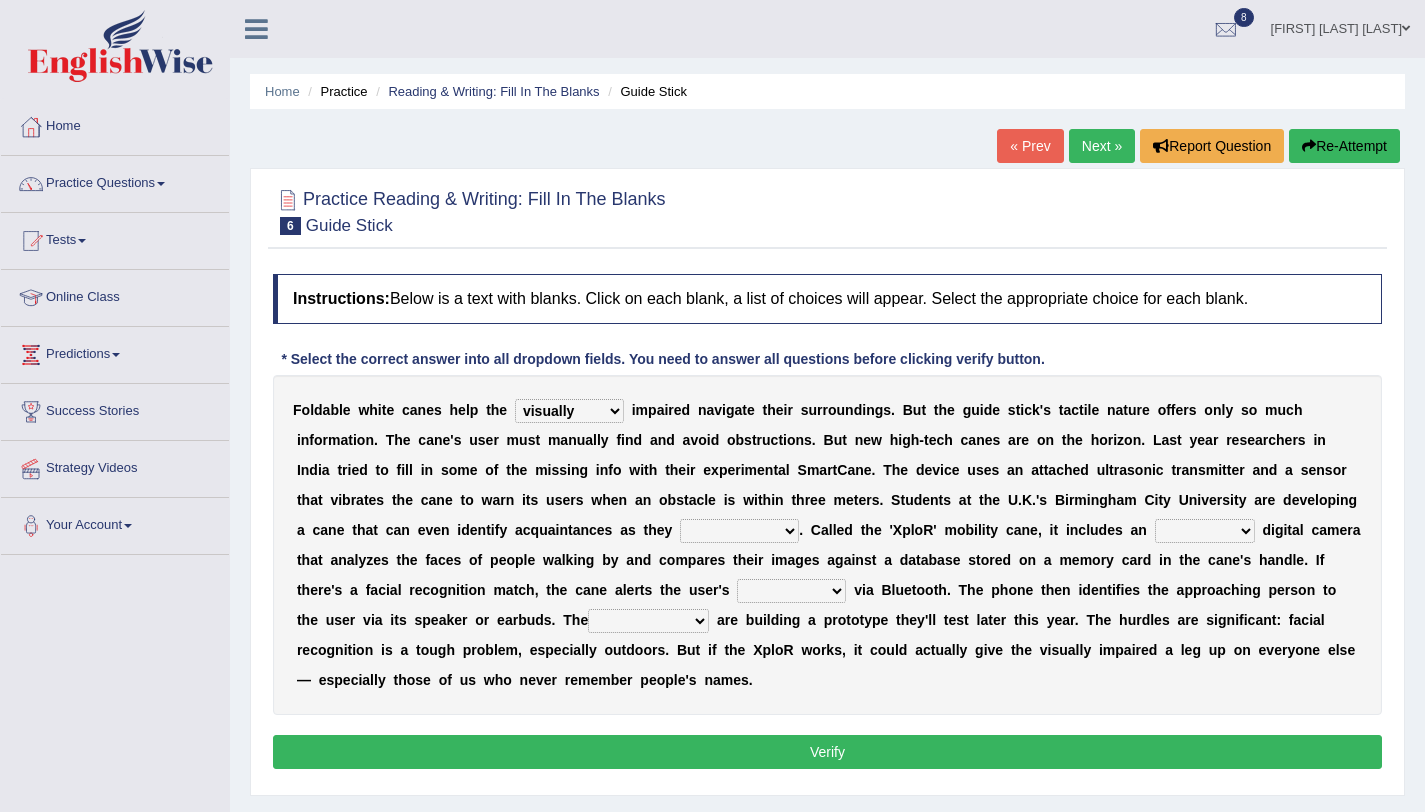 click on "likelihood throat northernmost approach" at bounding box center (739, 531) 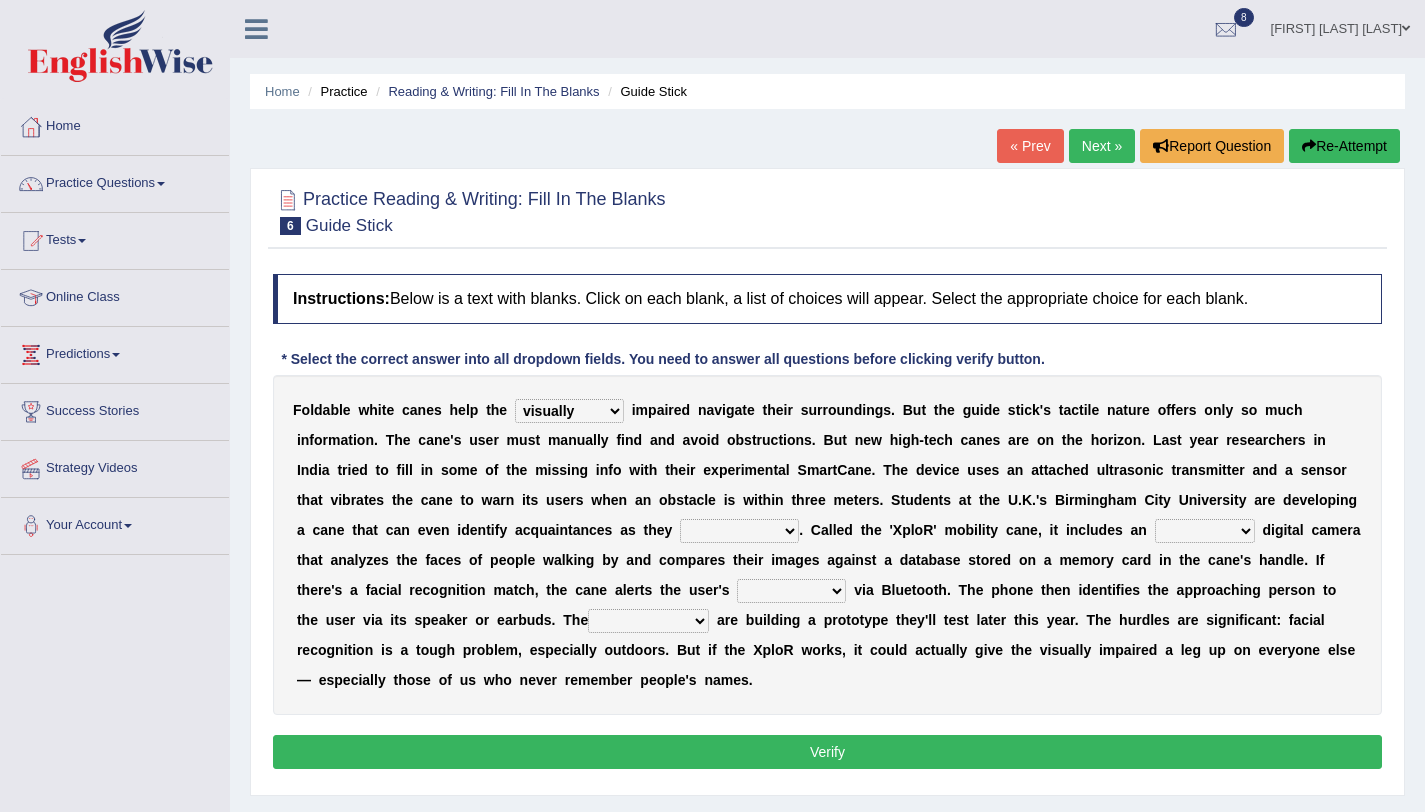 select on "approach" 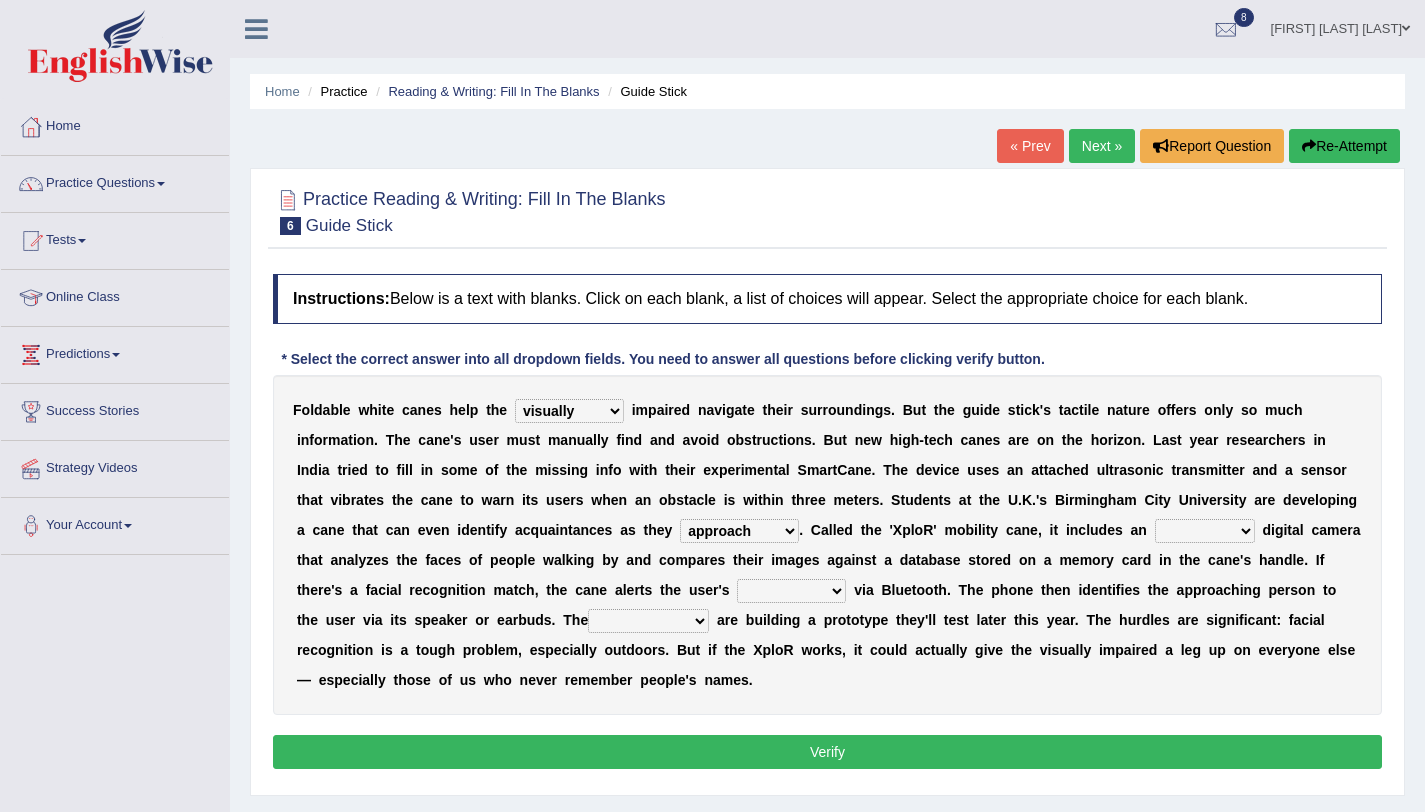 click on "untested embedded deadest skinhead" at bounding box center (1205, 531) 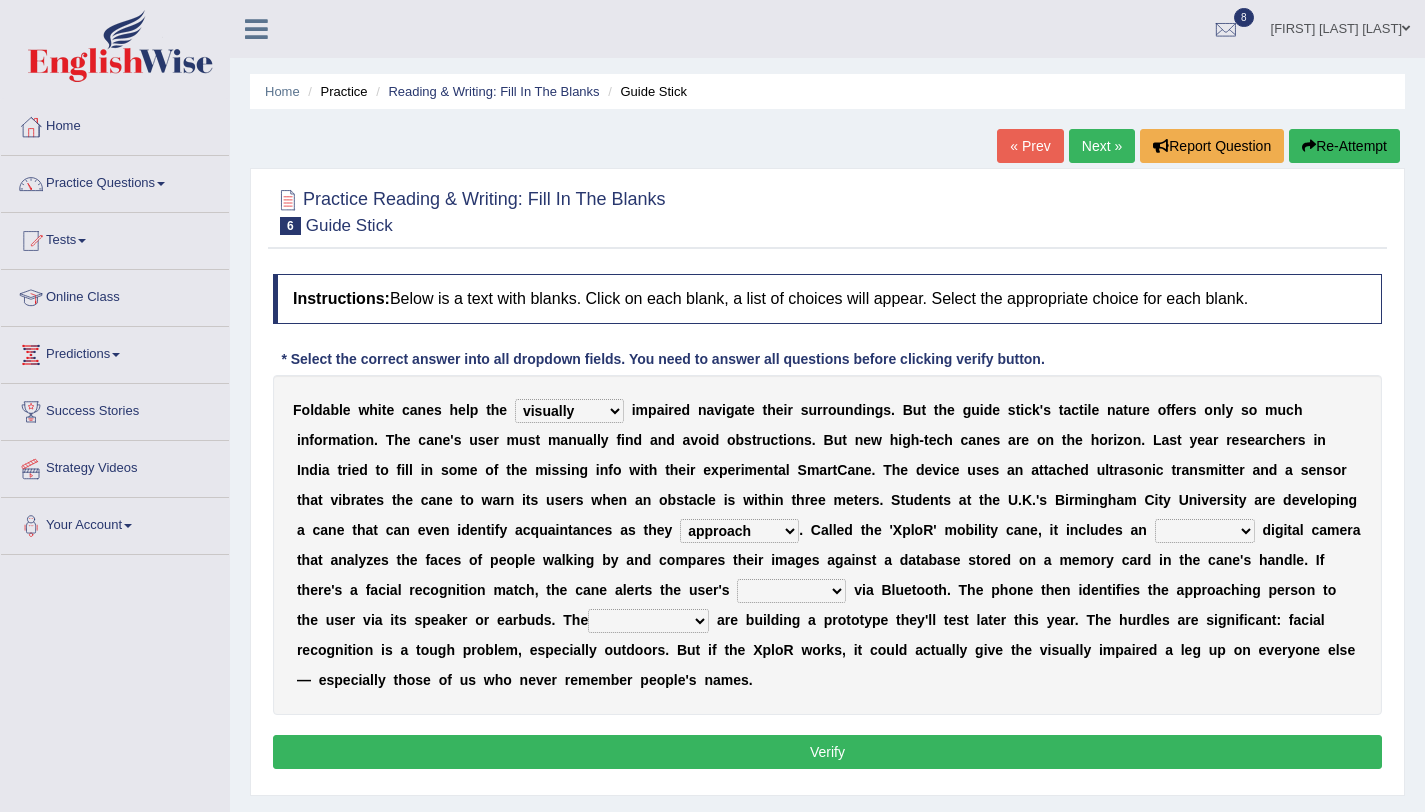 select on "skinhead" 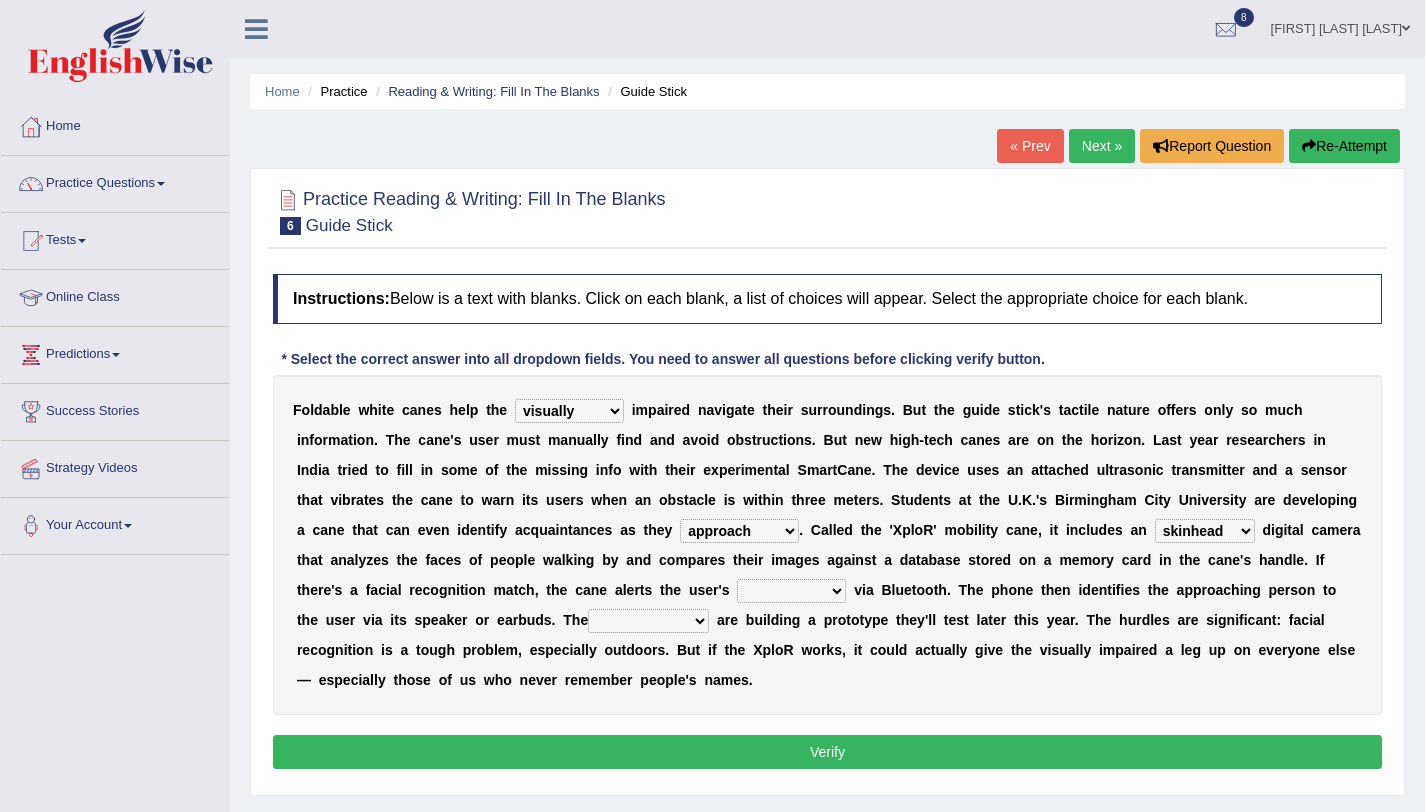 click on "waterborne alone smartphone postpone" at bounding box center [791, 591] 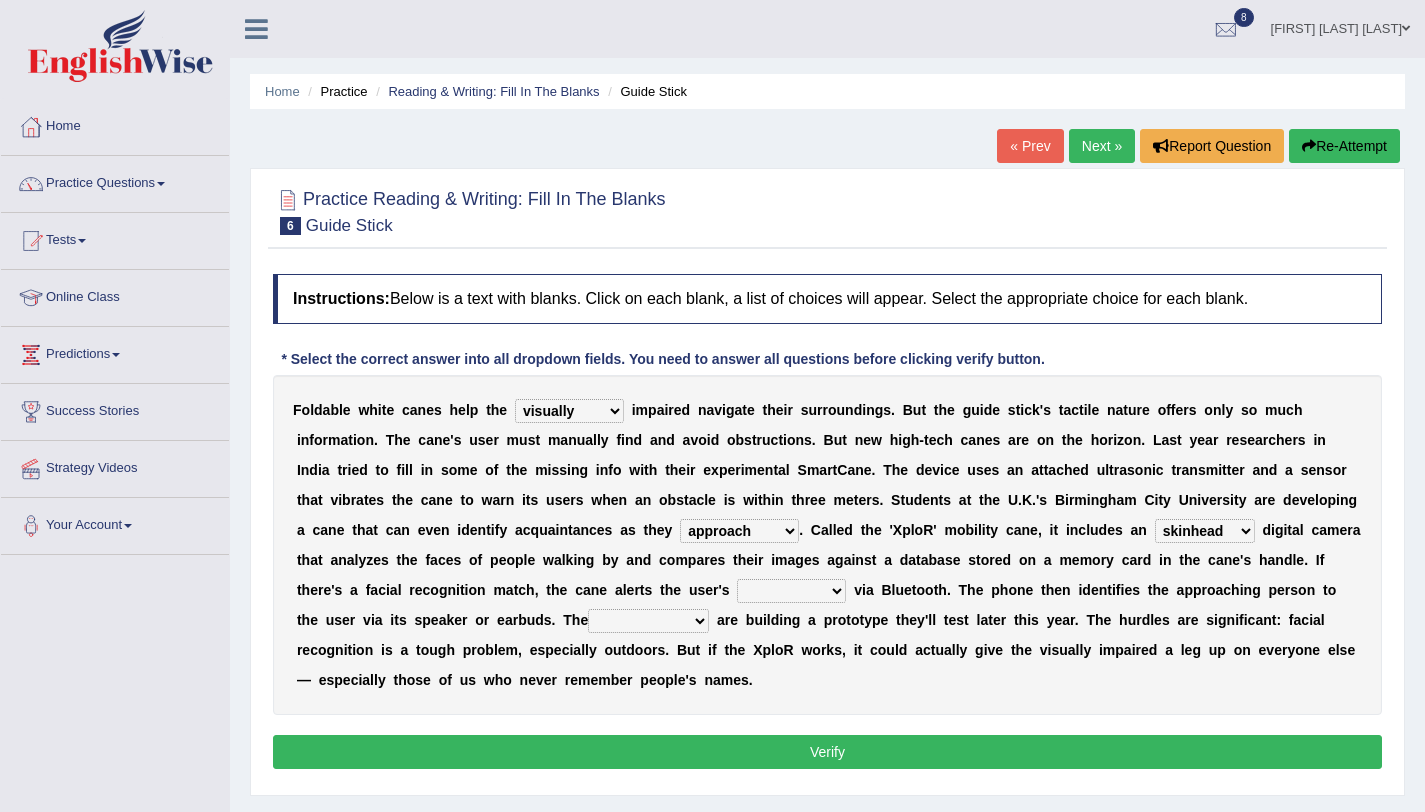 select on "smartphone" 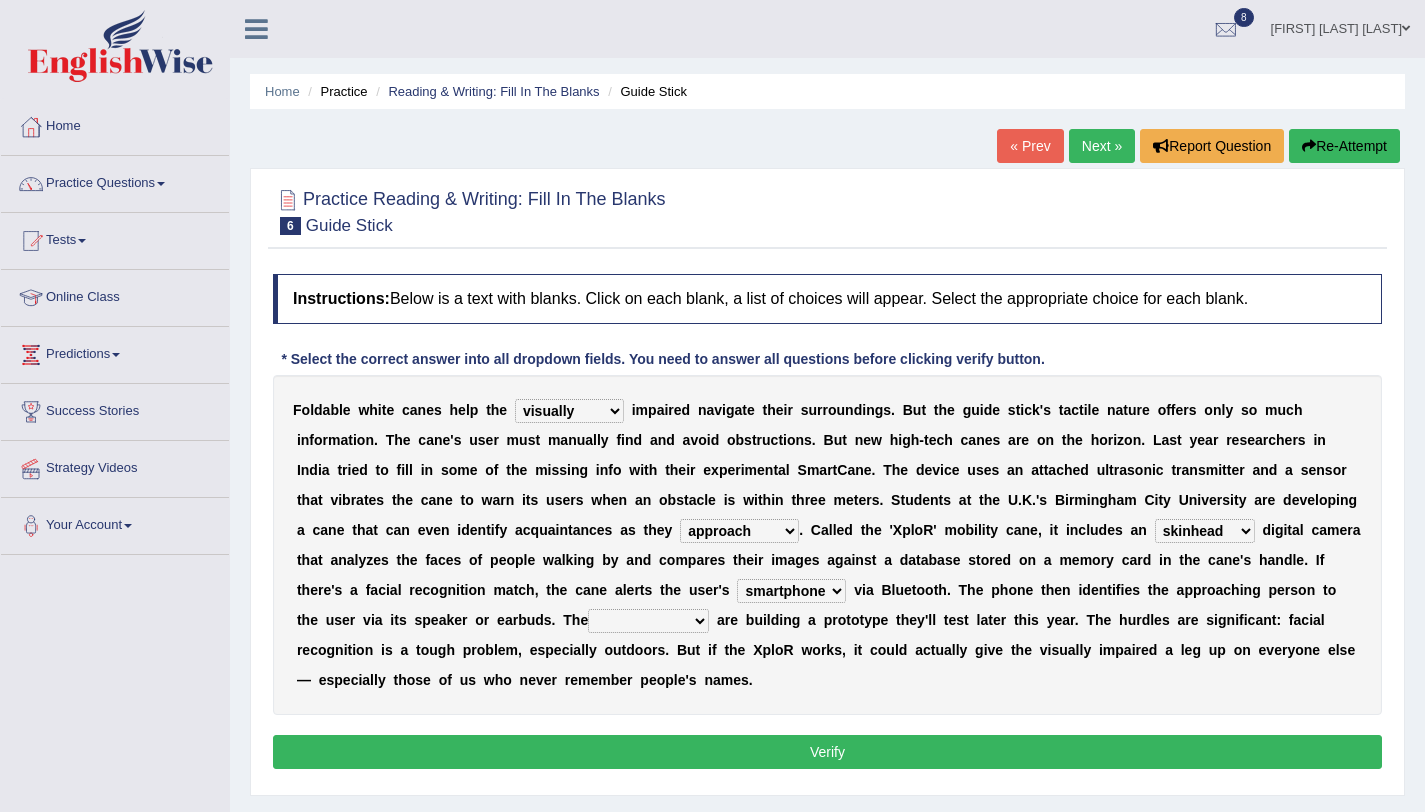 click on "jurisprudence bootless students jukebox" at bounding box center (648, 621) 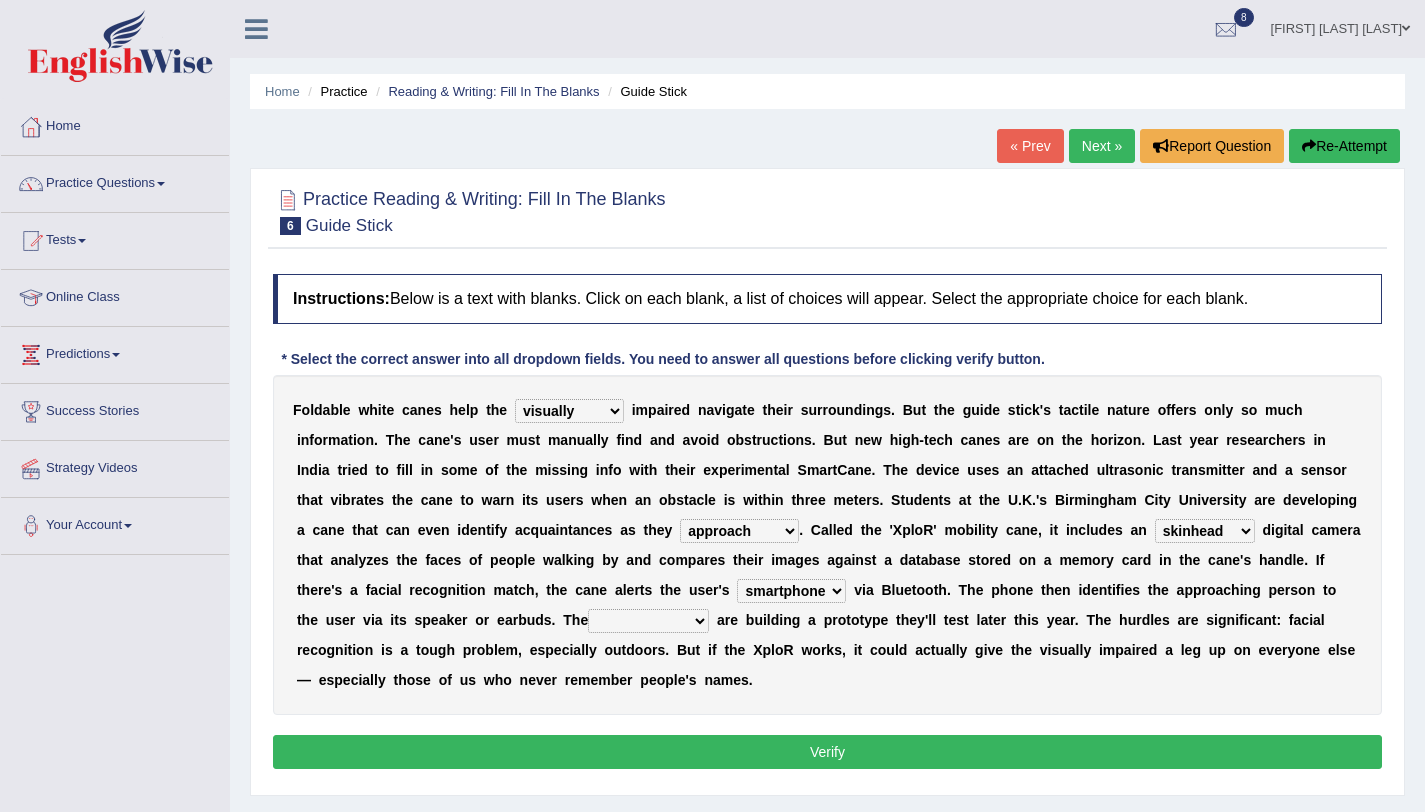 select on "students" 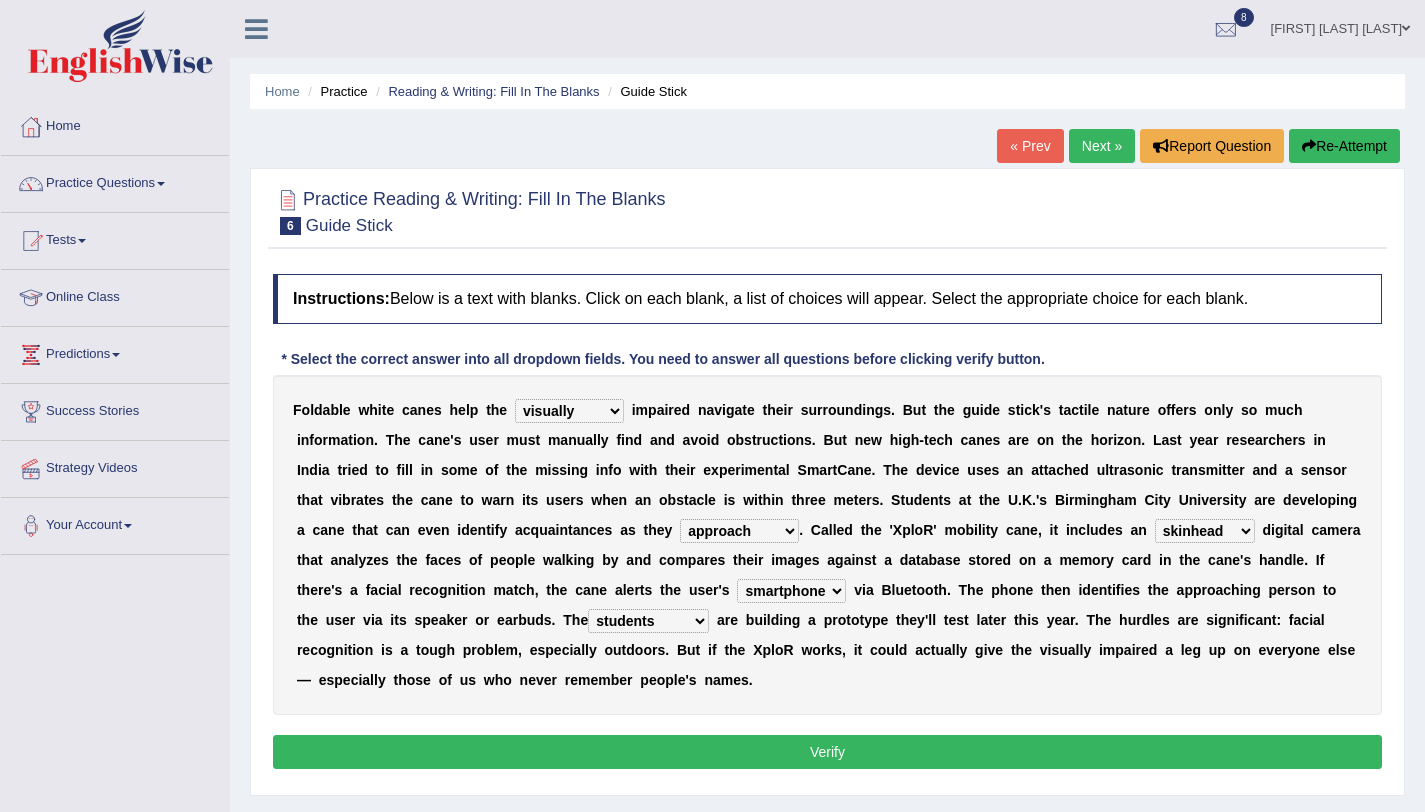 click on "Verify" at bounding box center [827, 752] 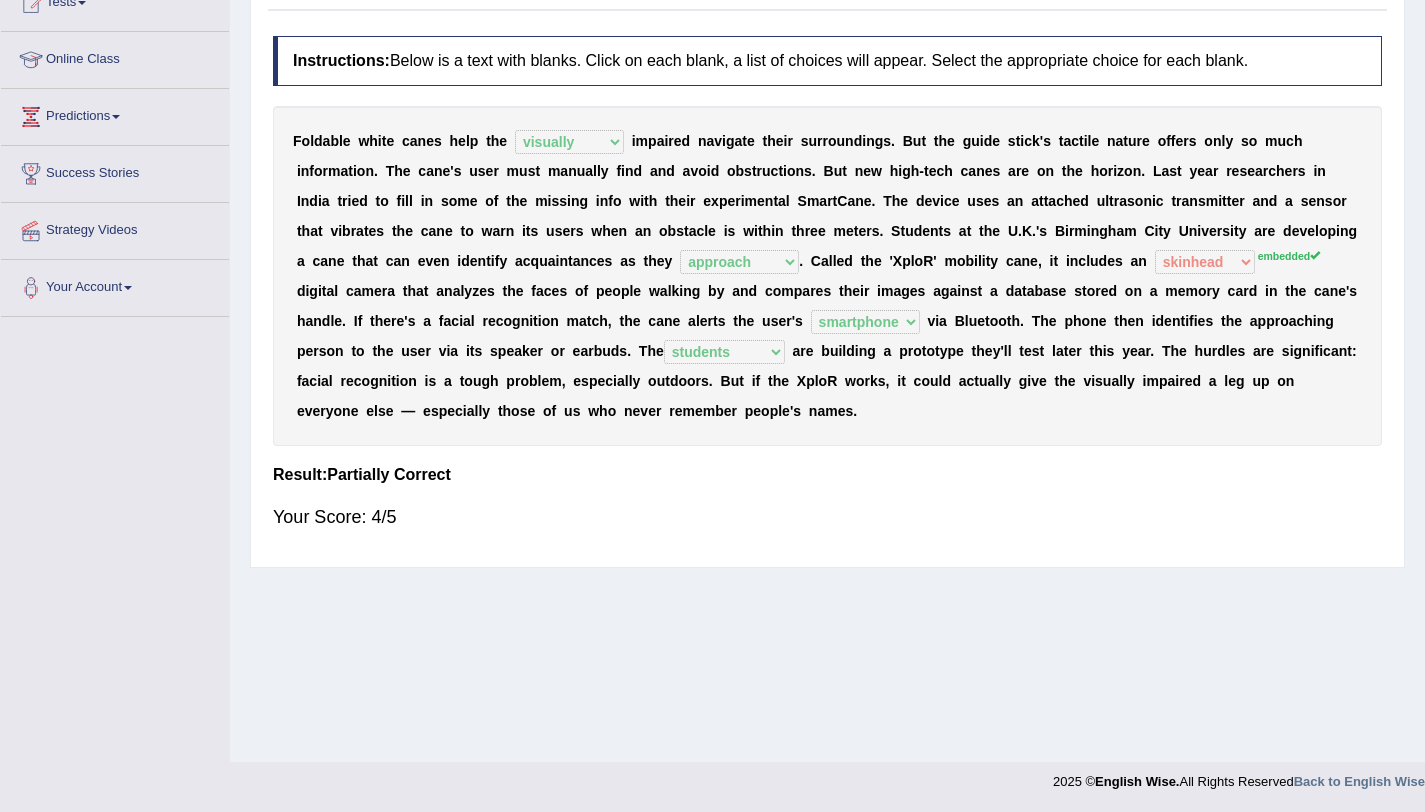 scroll, scrollTop: 0, scrollLeft: 0, axis: both 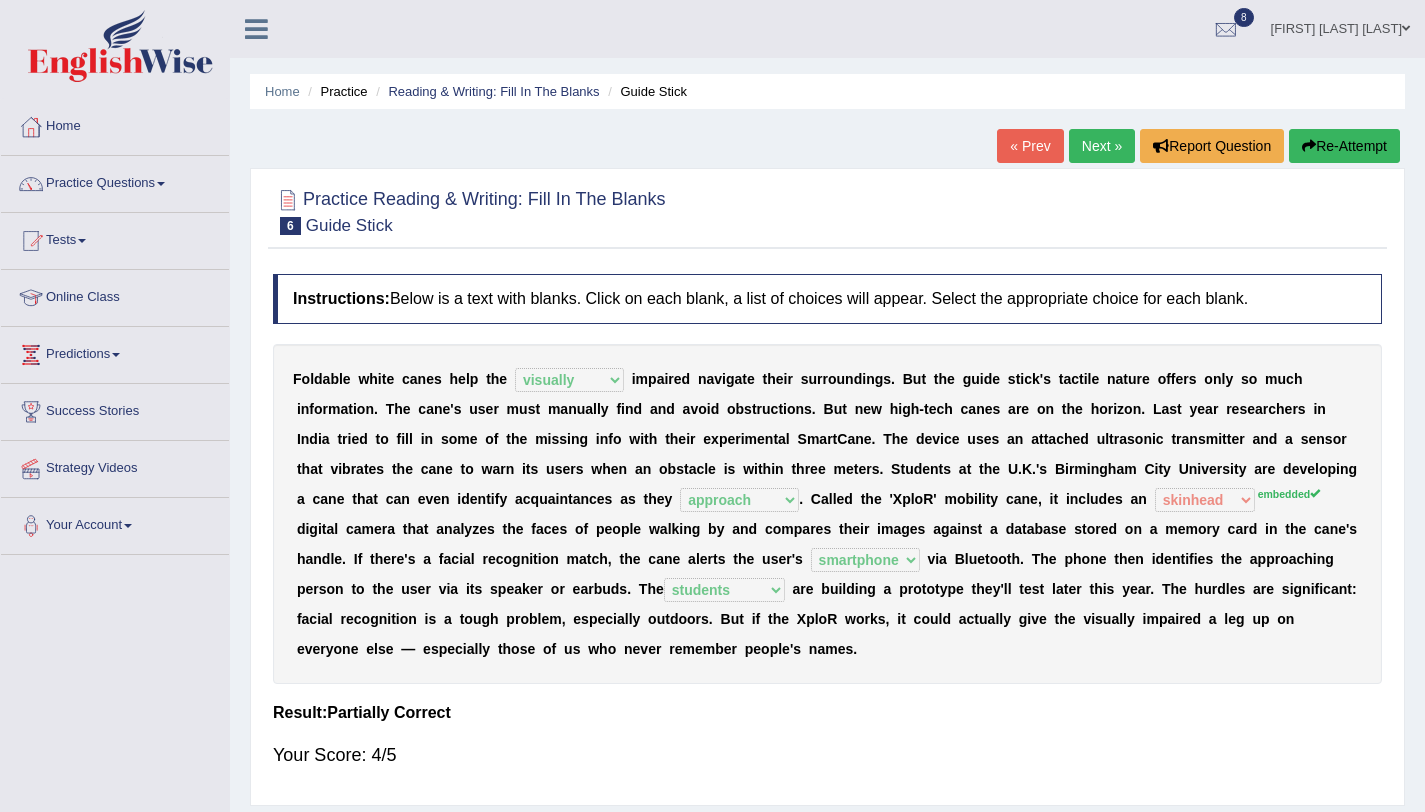 click on "Next »" at bounding box center [1102, 146] 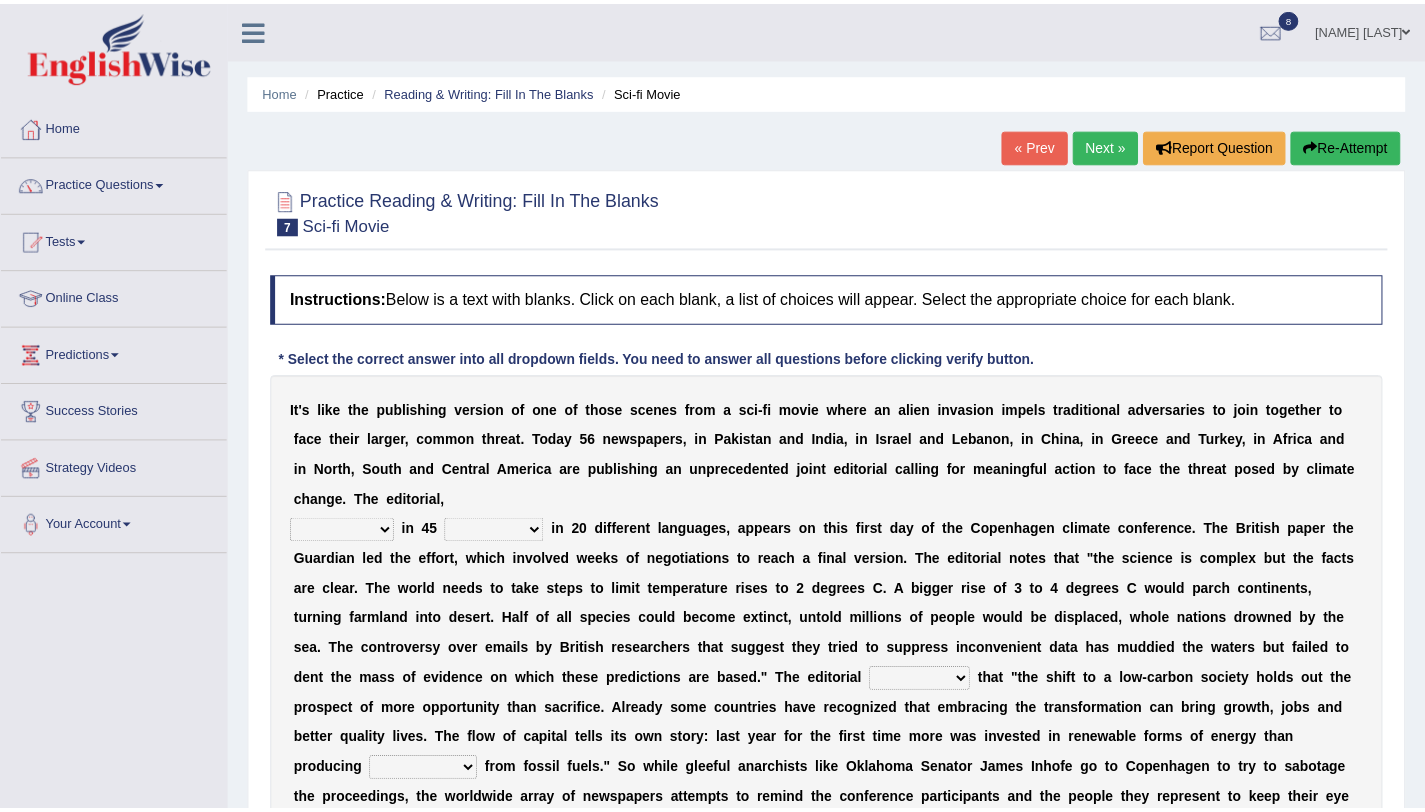 scroll, scrollTop: 0, scrollLeft: 0, axis: both 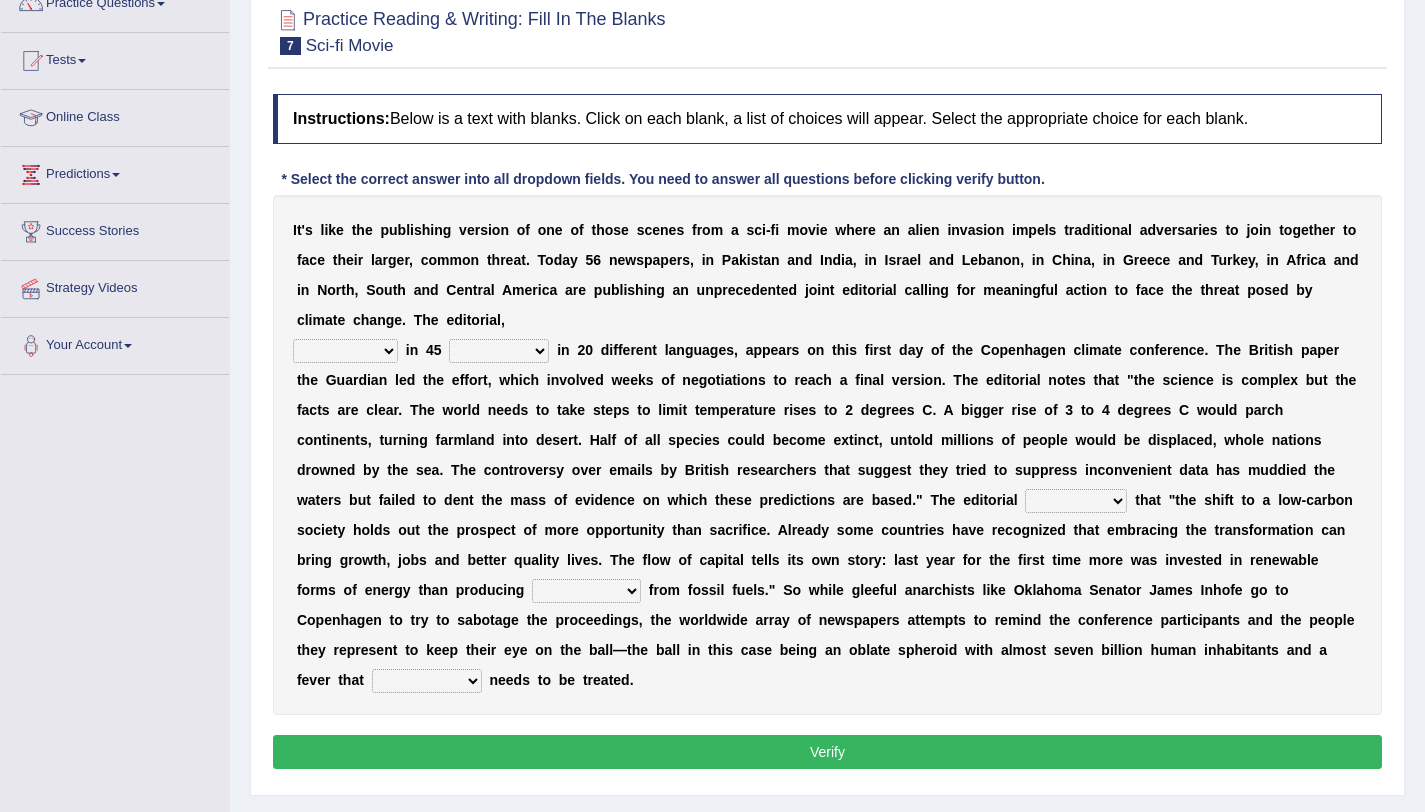 click on "published publicized burnished transmitted" at bounding box center [345, 351] 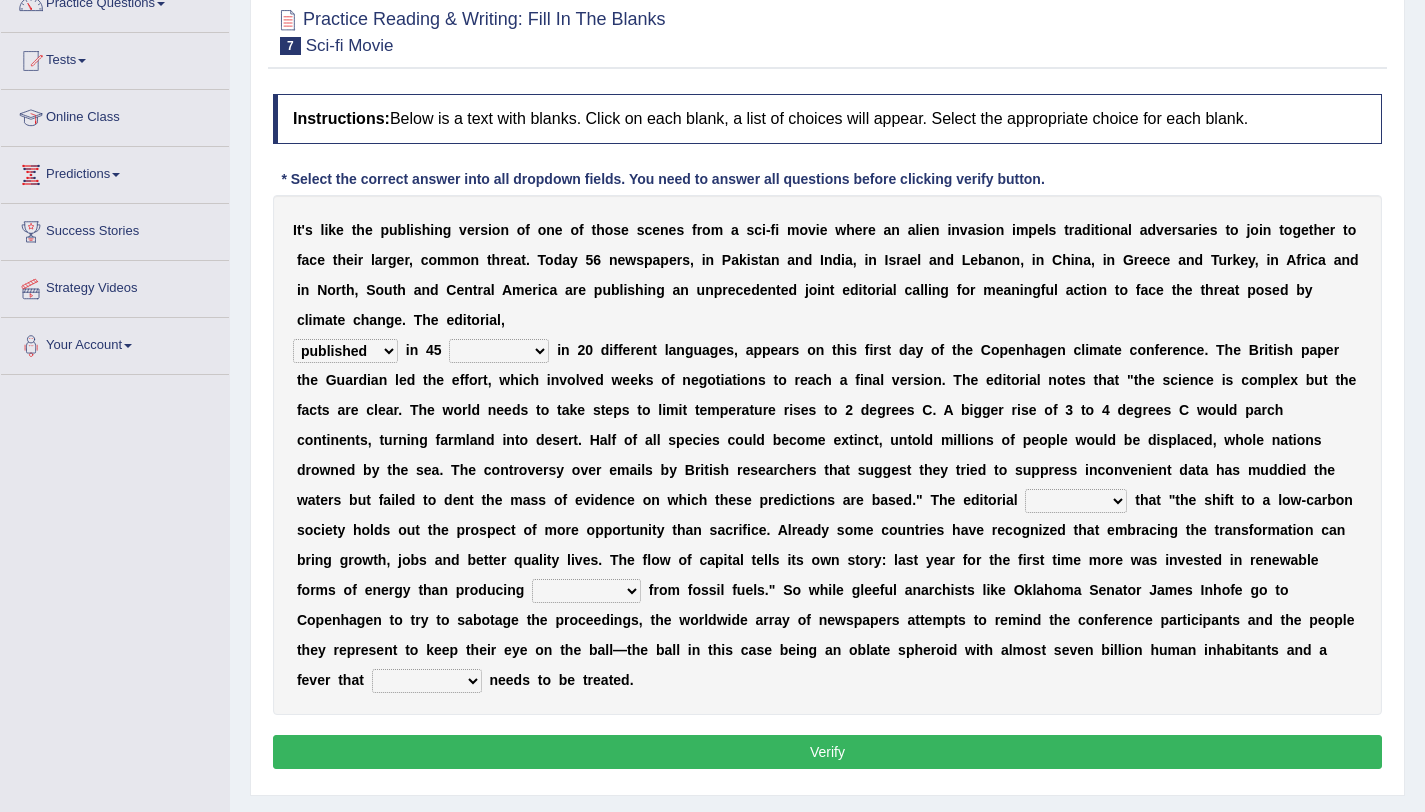 click on "clans countries continents terraces" at bounding box center [499, 351] 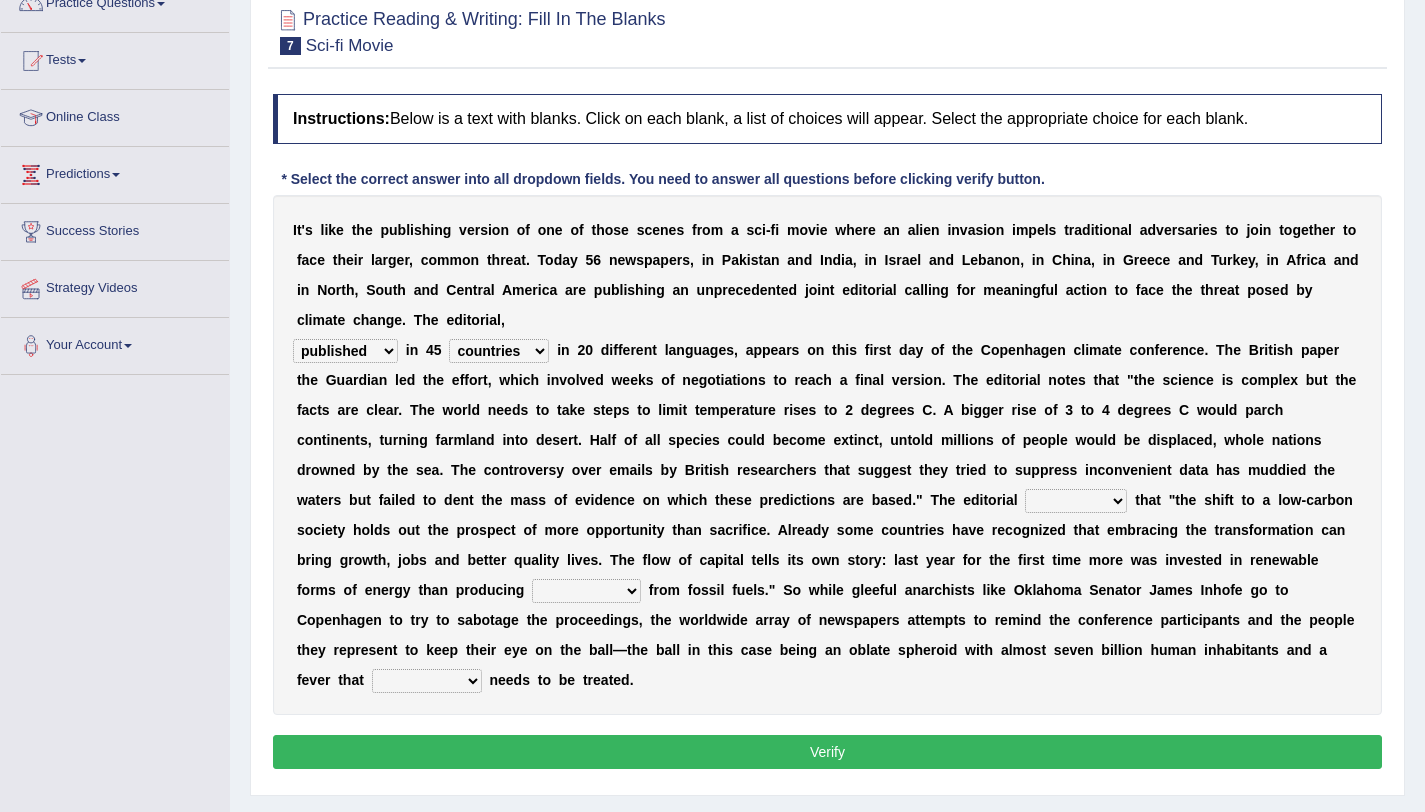 click on "modified protested recognized declined" at bounding box center [1076, 501] 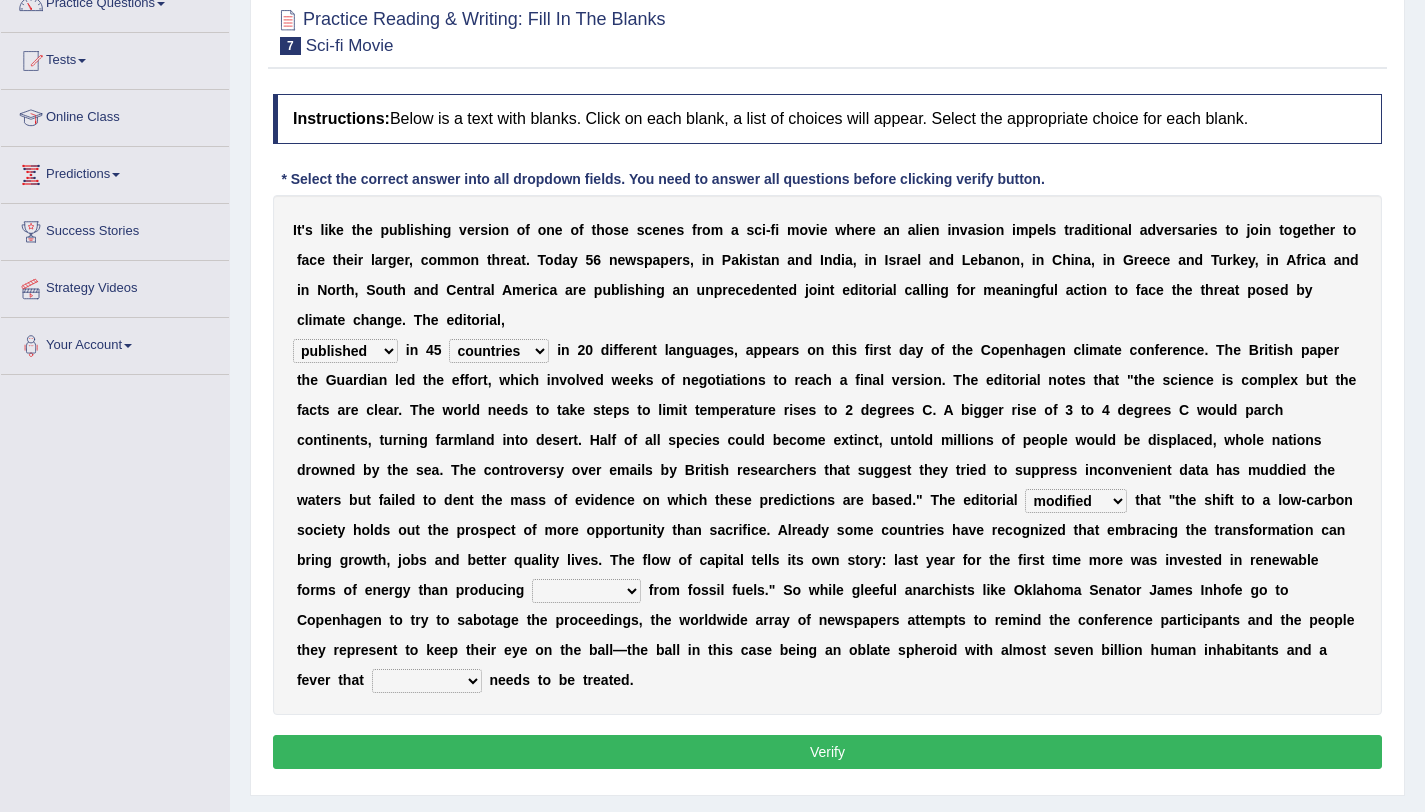 click on "electricity indivisibility negativity significance" at bounding box center [586, 591] 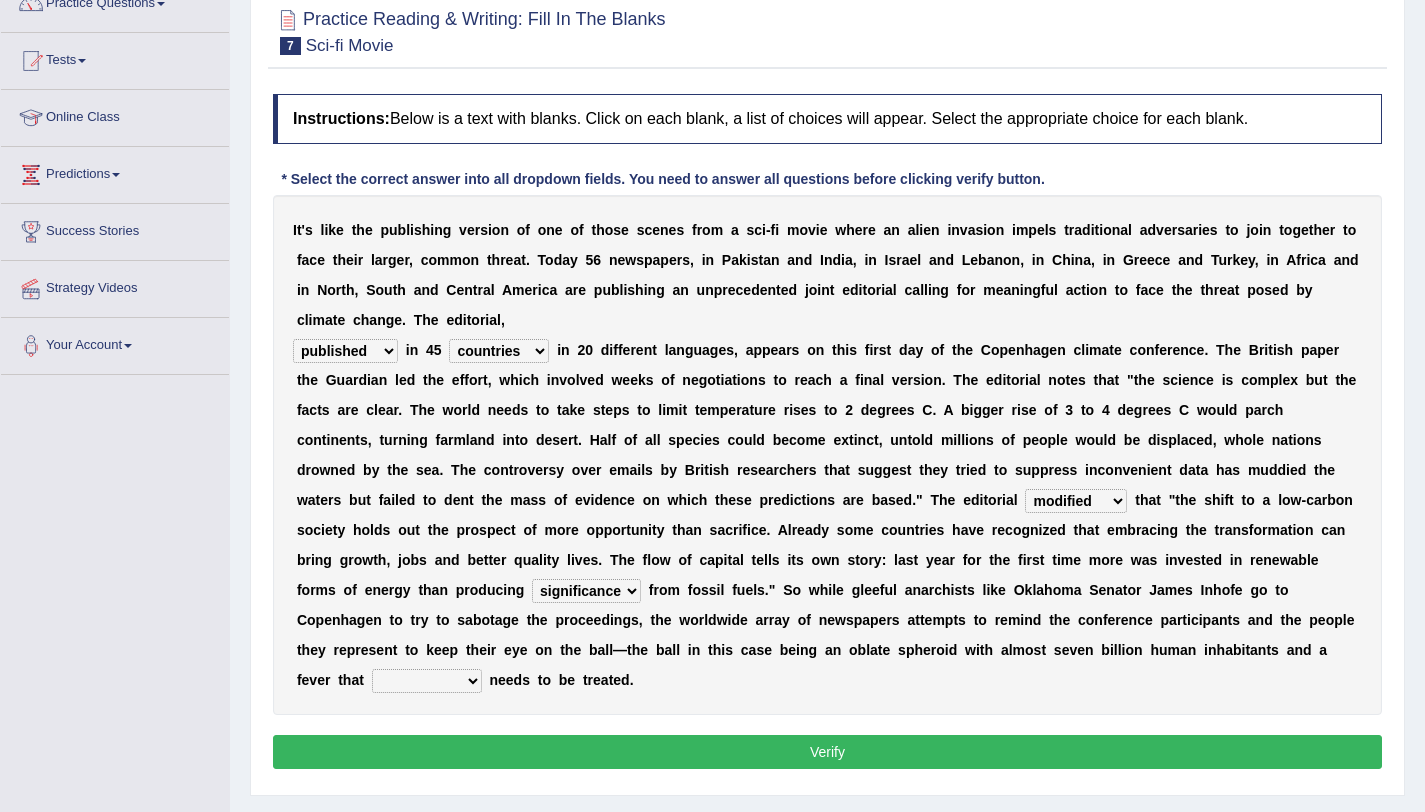 click on "solicitously desperately ephemerally peripherally" at bounding box center [427, 681] 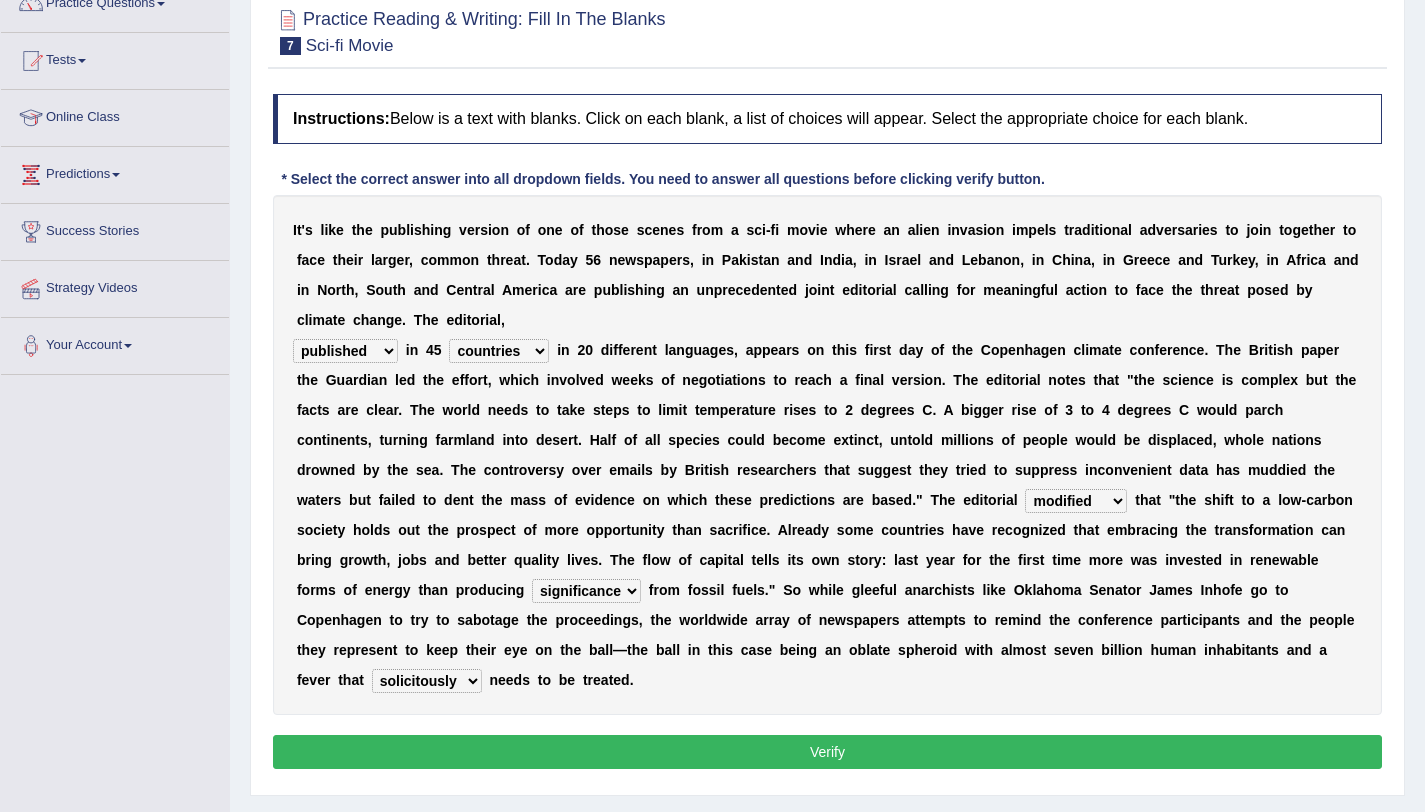 click on "Verify" at bounding box center (827, 752) 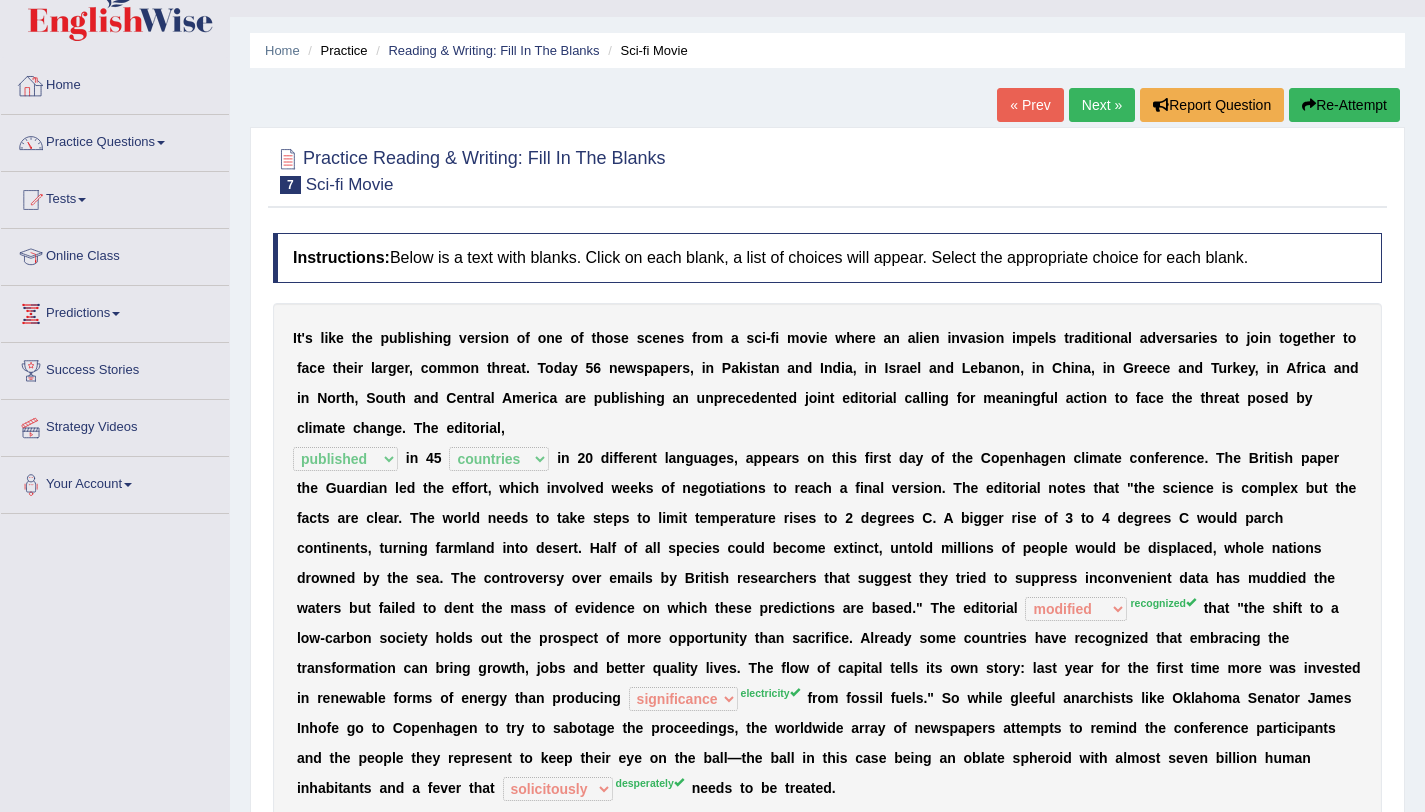 scroll, scrollTop: 0, scrollLeft: 0, axis: both 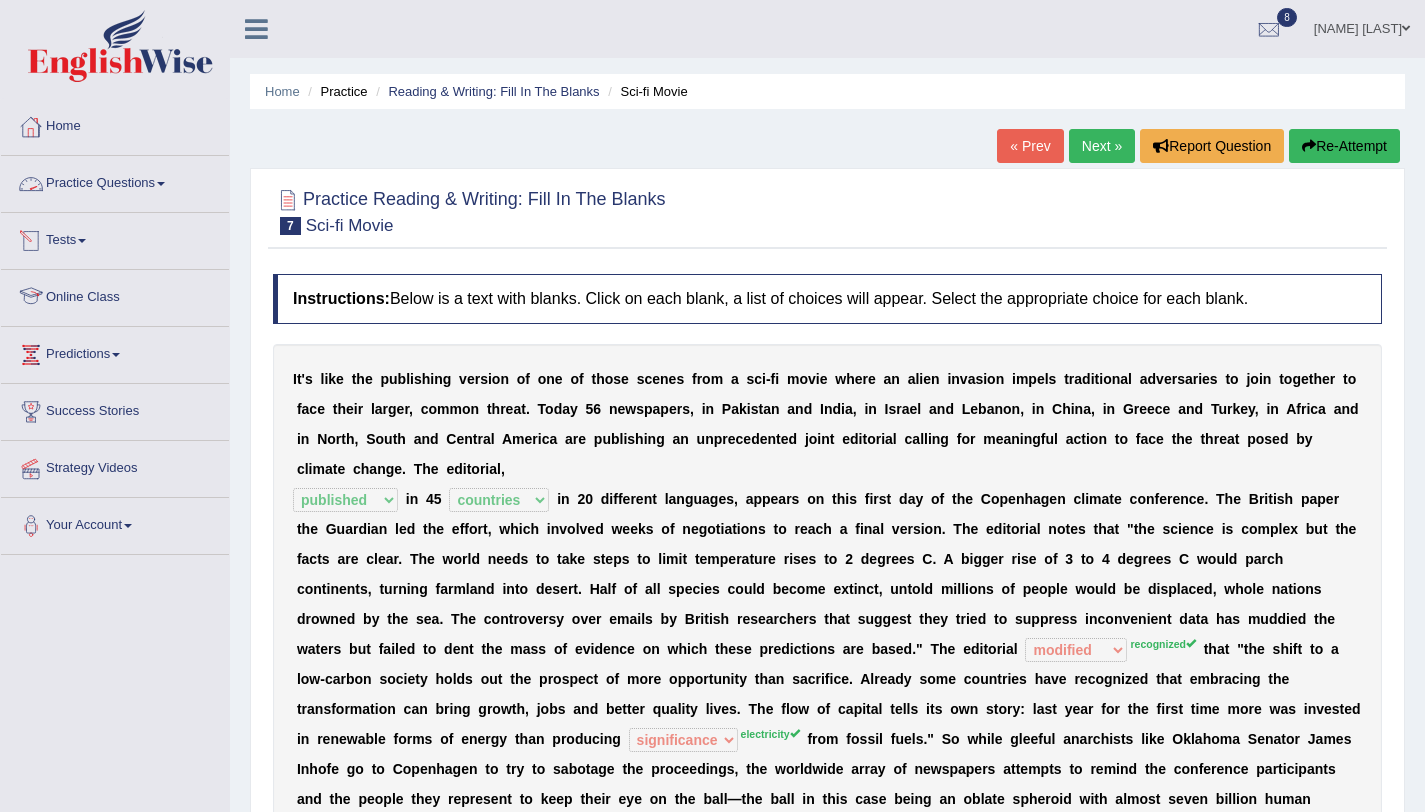 click on "Practice Questions" at bounding box center (115, 181) 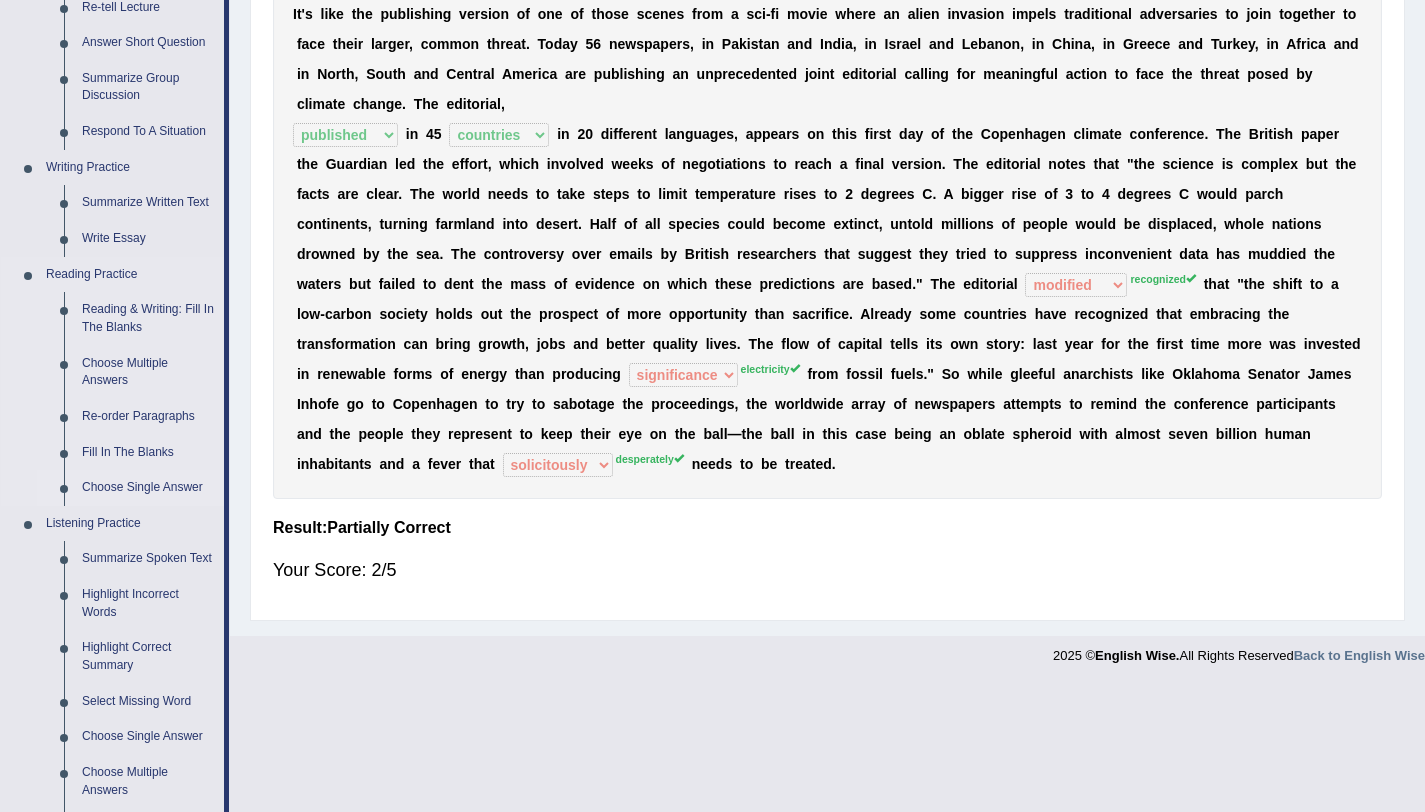 scroll, scrollTop: 361, scrollLeft: 0, axis: vertical 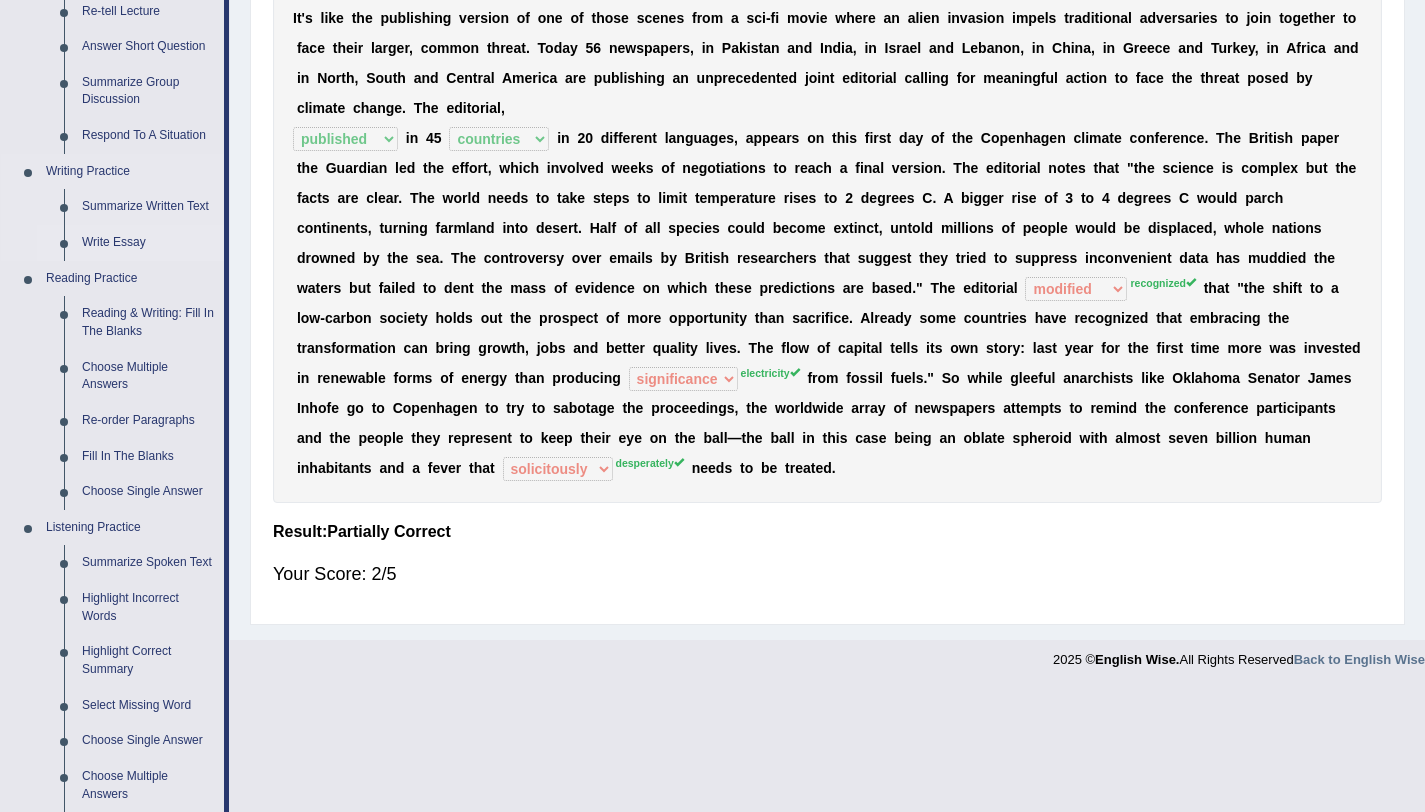 click on "Write Essay" at bounding box center [148, 243] 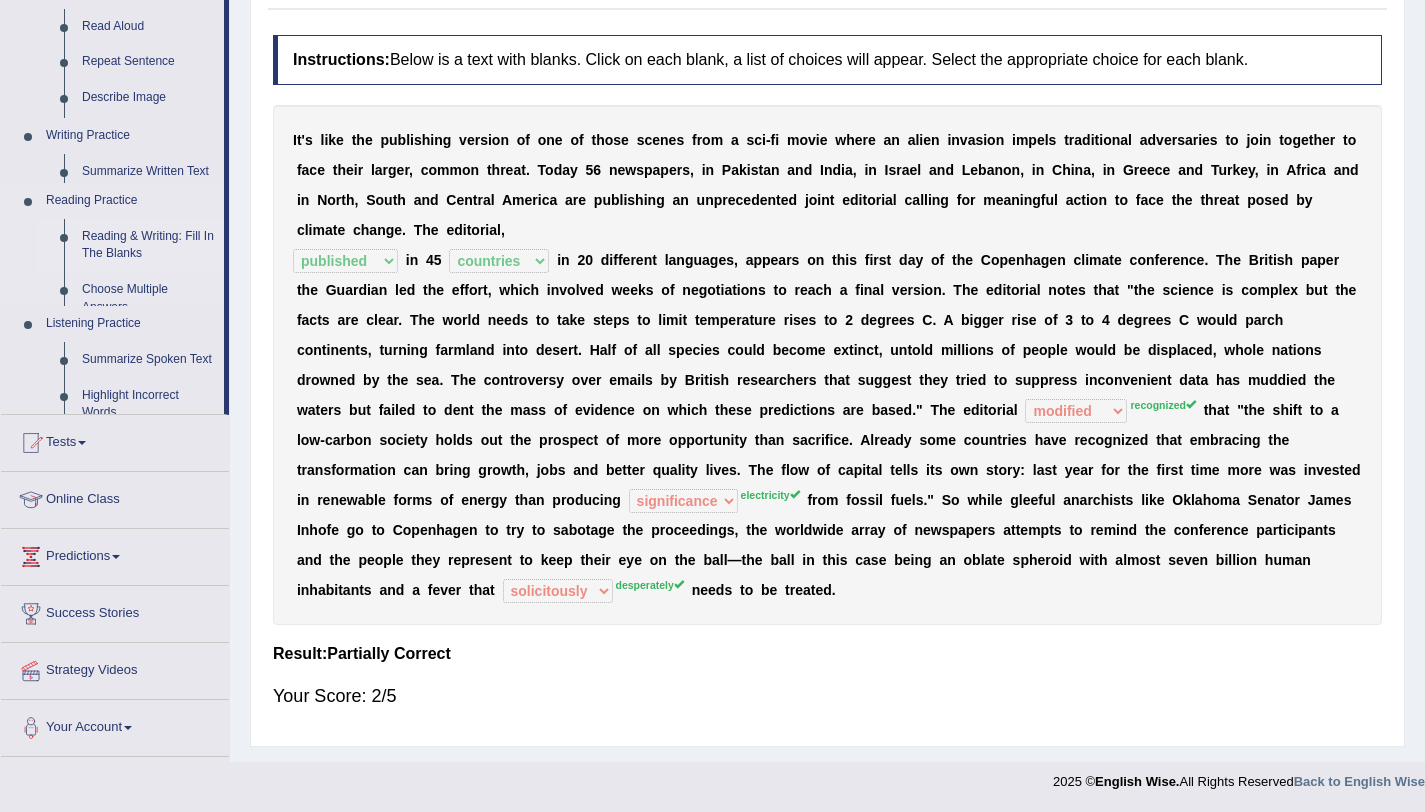 scroll, scrollTop: 240, scrollLeft: 0, axis: vertical 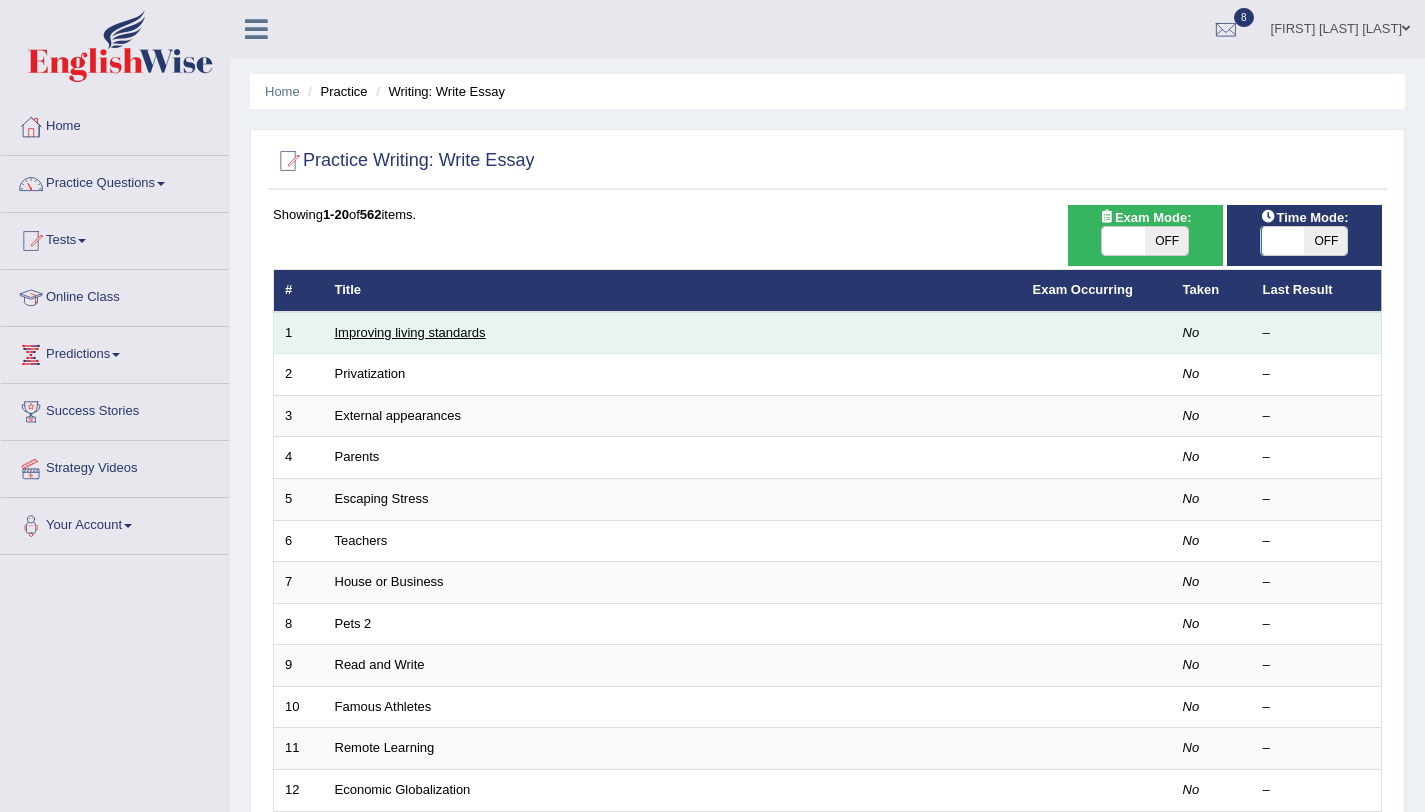 click on "Improving living standards" at bounding box center [410, 332] 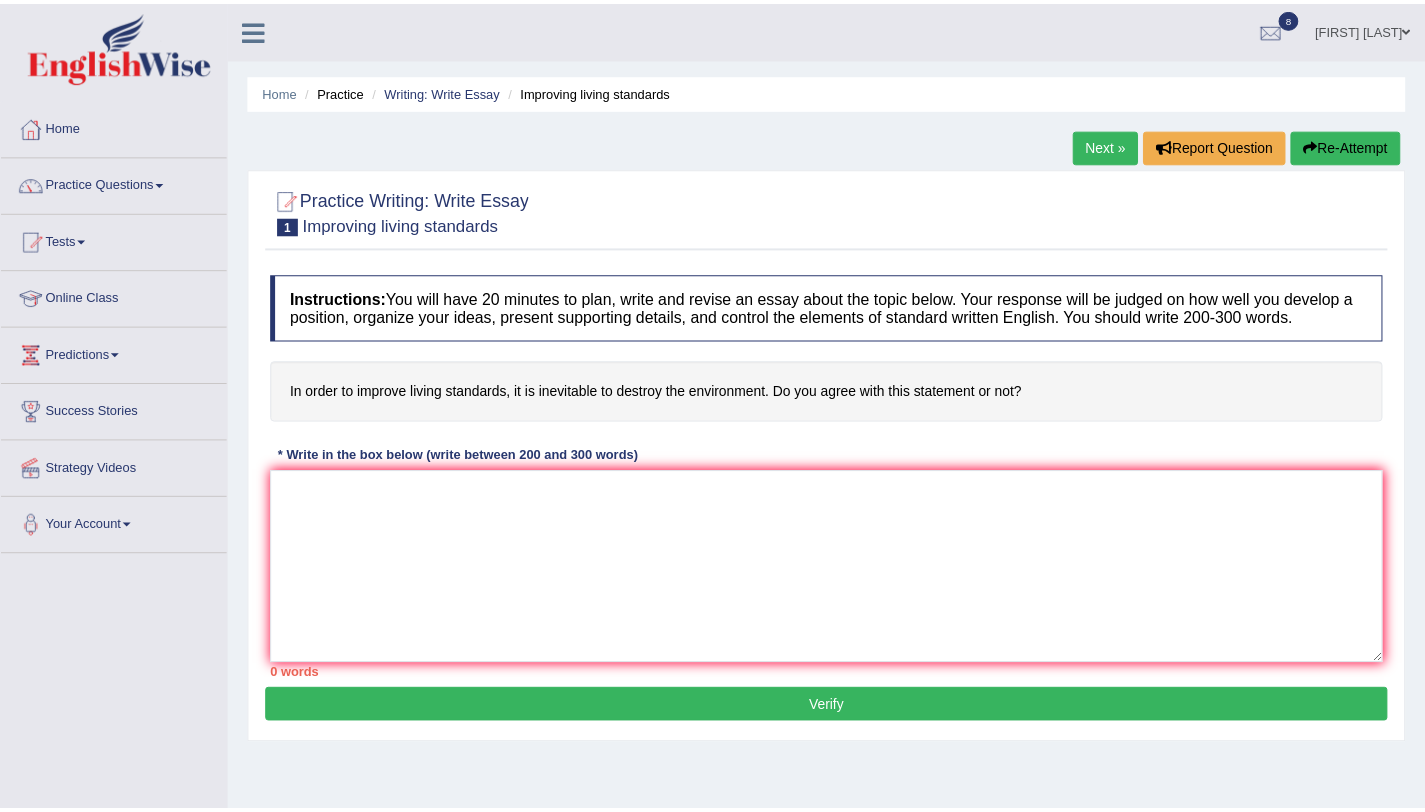 scroll, scrollTop: 0, scrollLeft: 0, axis: both 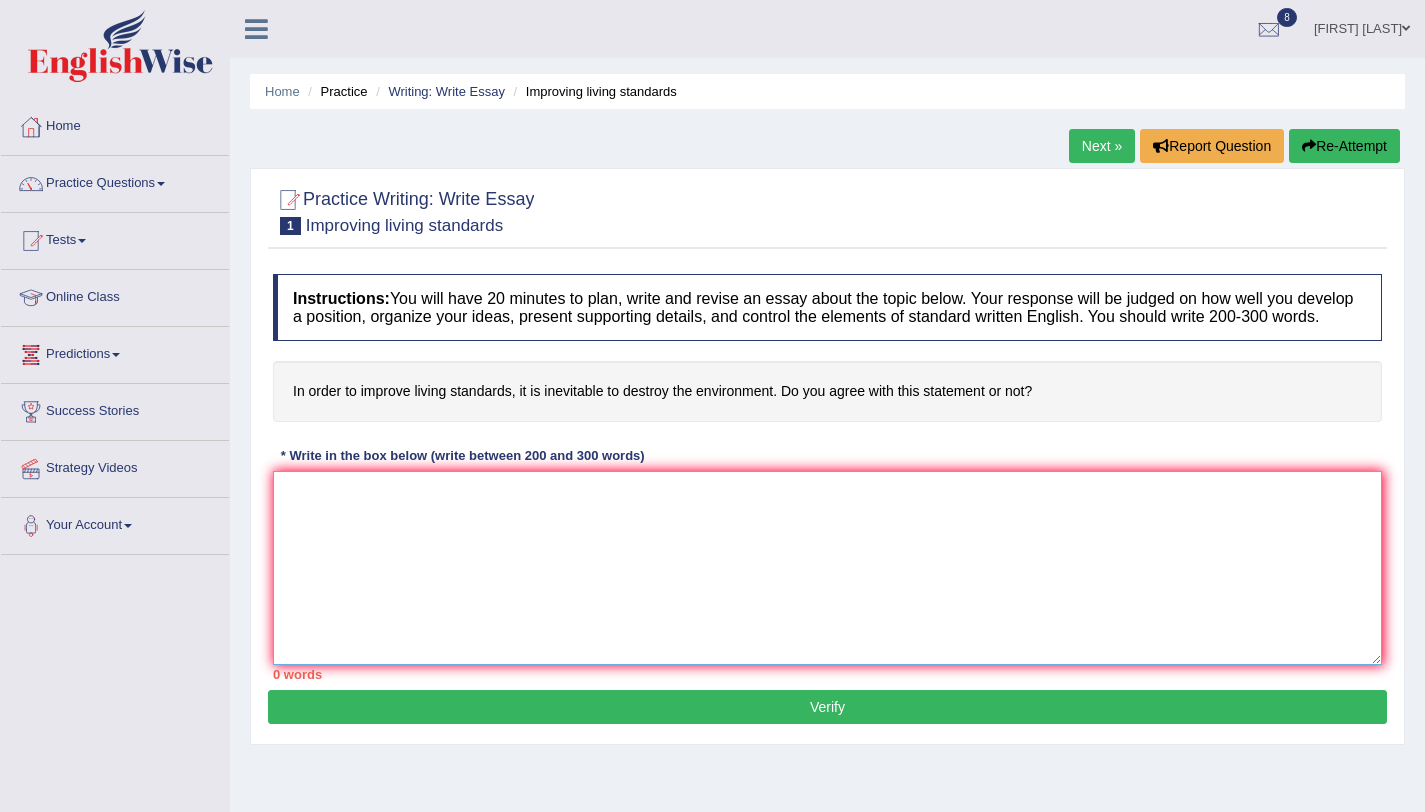 click at bounding box center (827, 568) 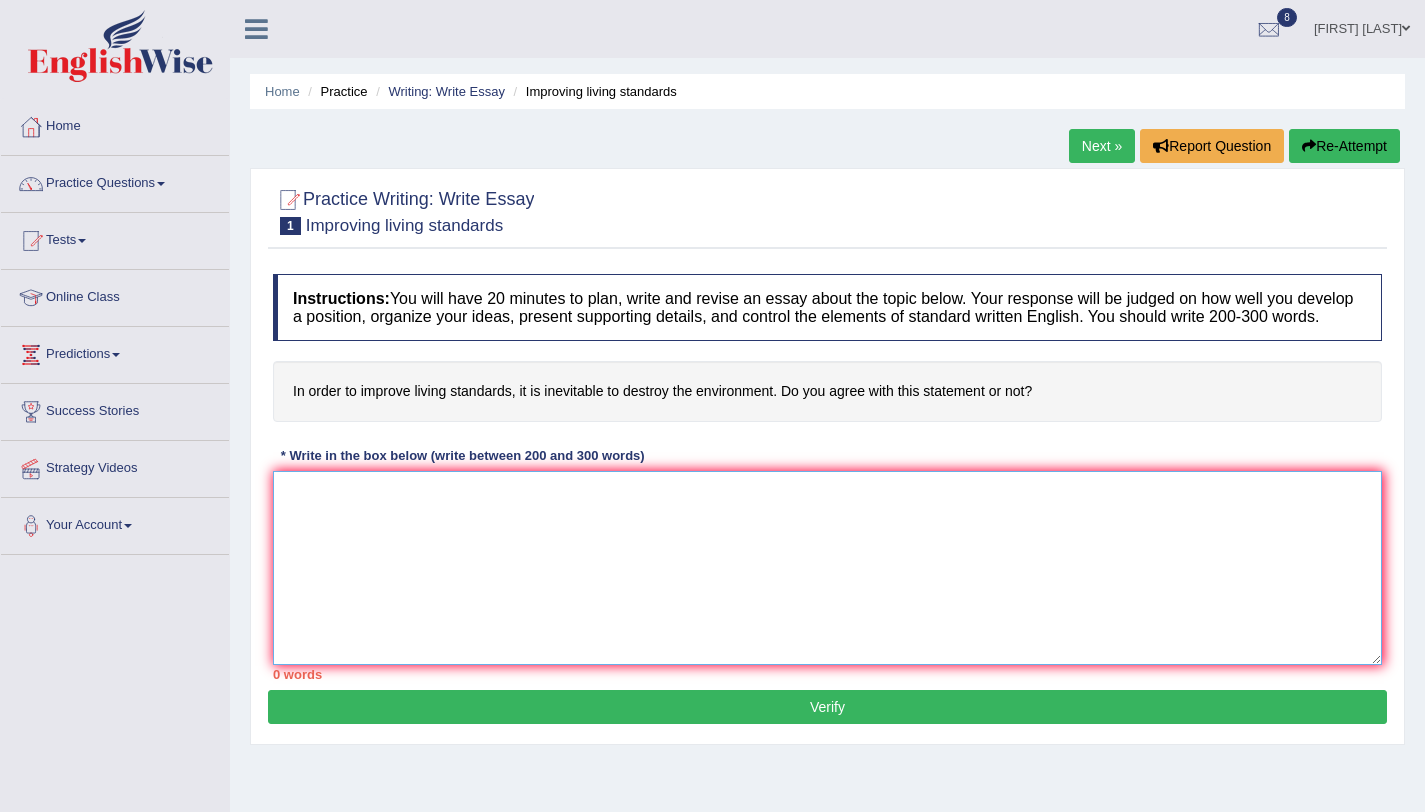 drag, startPoint x: 368, startPoint y: 589, endPoint x: 387, endPoint y: 585, distance: 19.416489 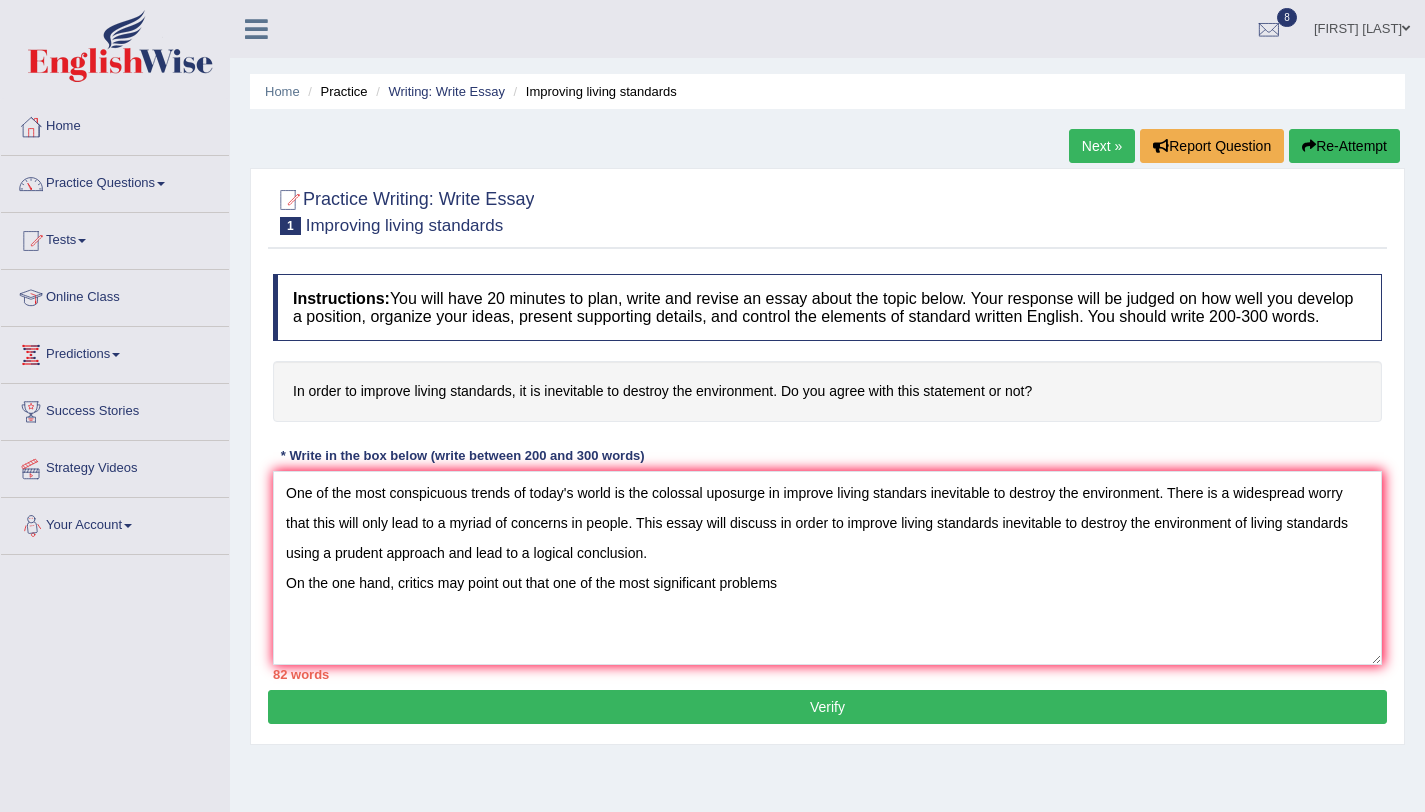 click on "Your Account" at bounding box center (115, 523) 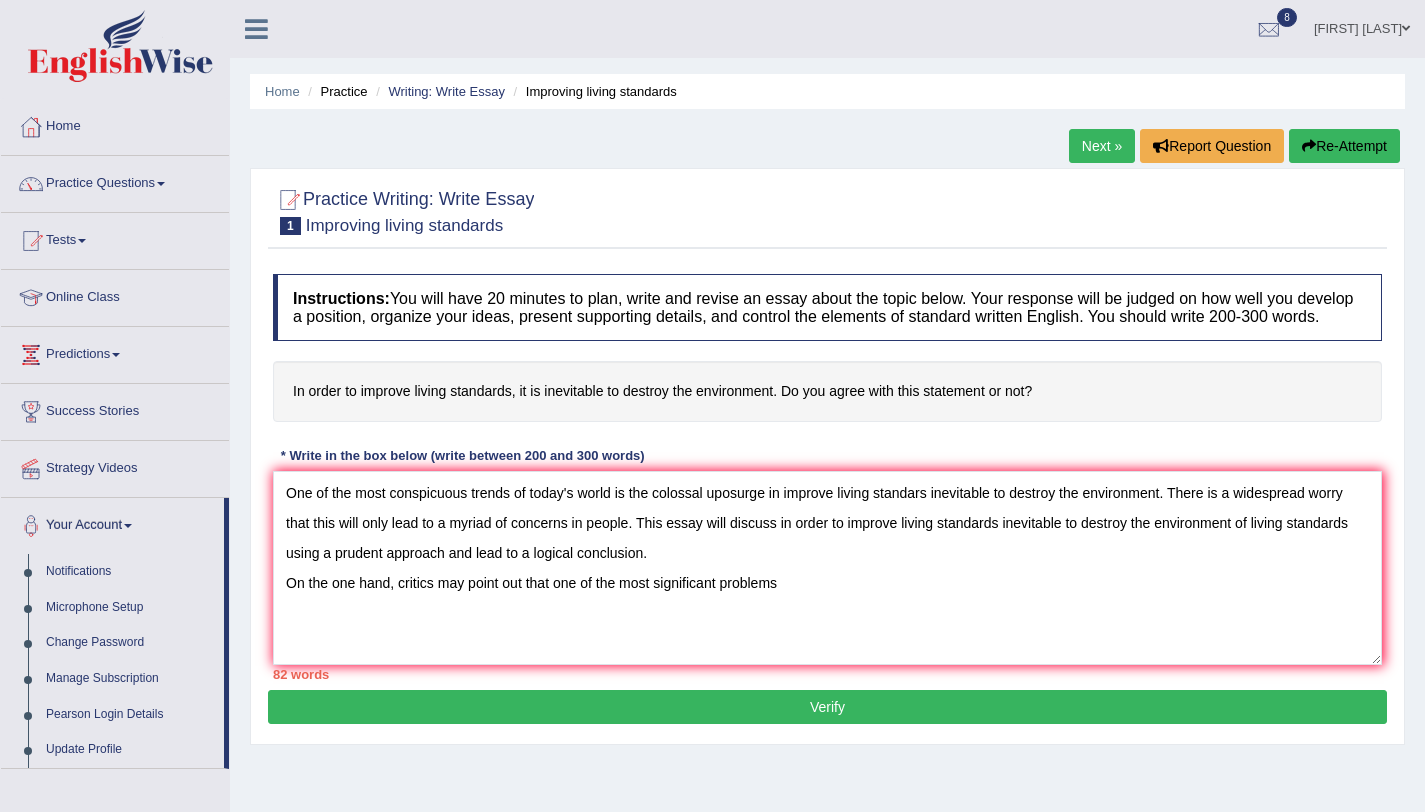 click on "Home
Practice
Writing: Write Essay
Improving living standards
Next »  Report Question  Re-Attempt
Practice Writing: Write Essay
1
Improving living standards
Instructions:  You will have 20 minutes to plan, write and revise an essay about the topic below. Your response will be judged on how well you develop a position, organize your ideas, present supporting details, and control the elements of standard written English. You should write 200-300 words.
In order to improve living standards, it is inevitable to destroy the environment. Do you agree with this statement or not? * Write in the box below (write between 200 and 300 words) 82 words Written Keywords: A.I. Engine Result: Processing... 90-Points (9-Bands) Sample Answer: . Verify" at bounding box center (827, 500) 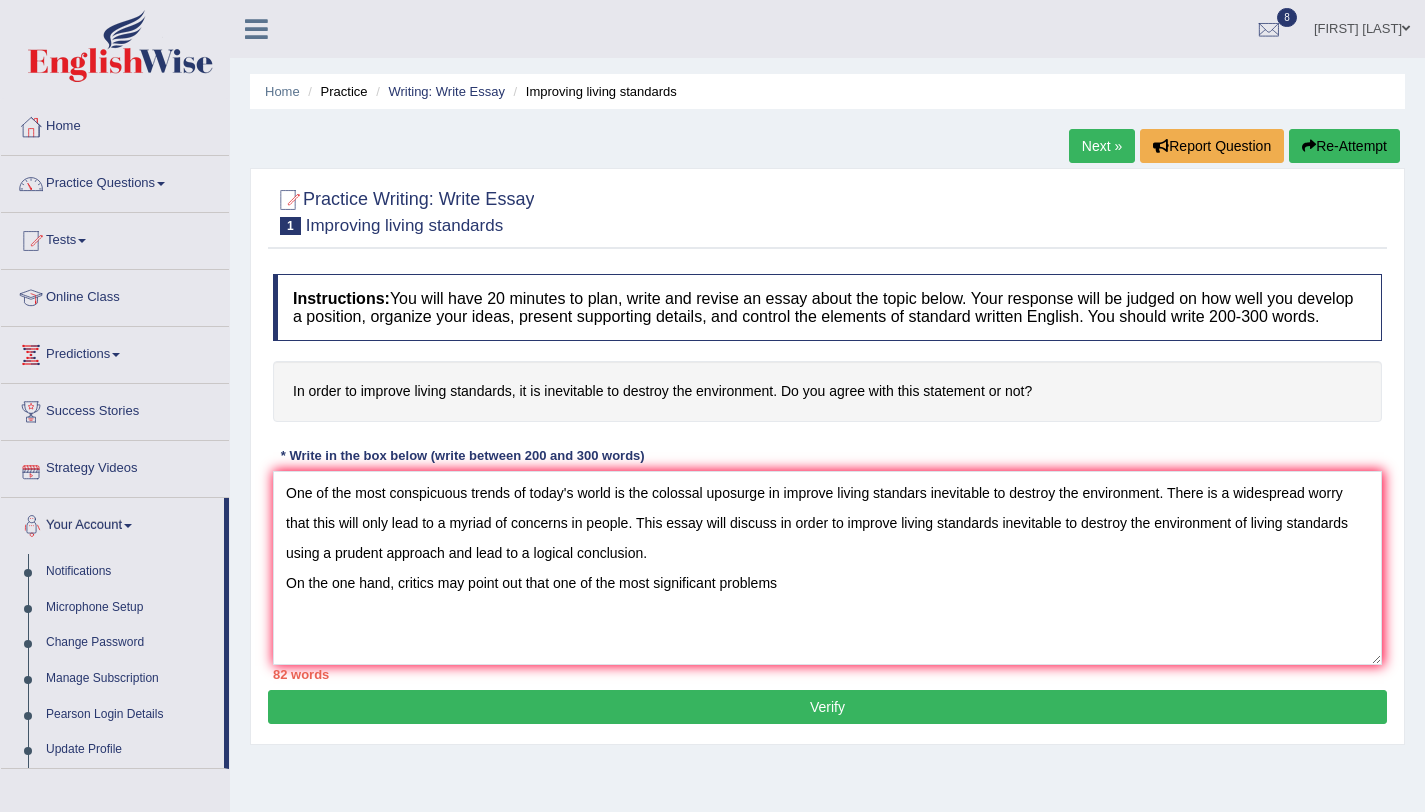 click on "Your Account" at bounding box center [112, 523] 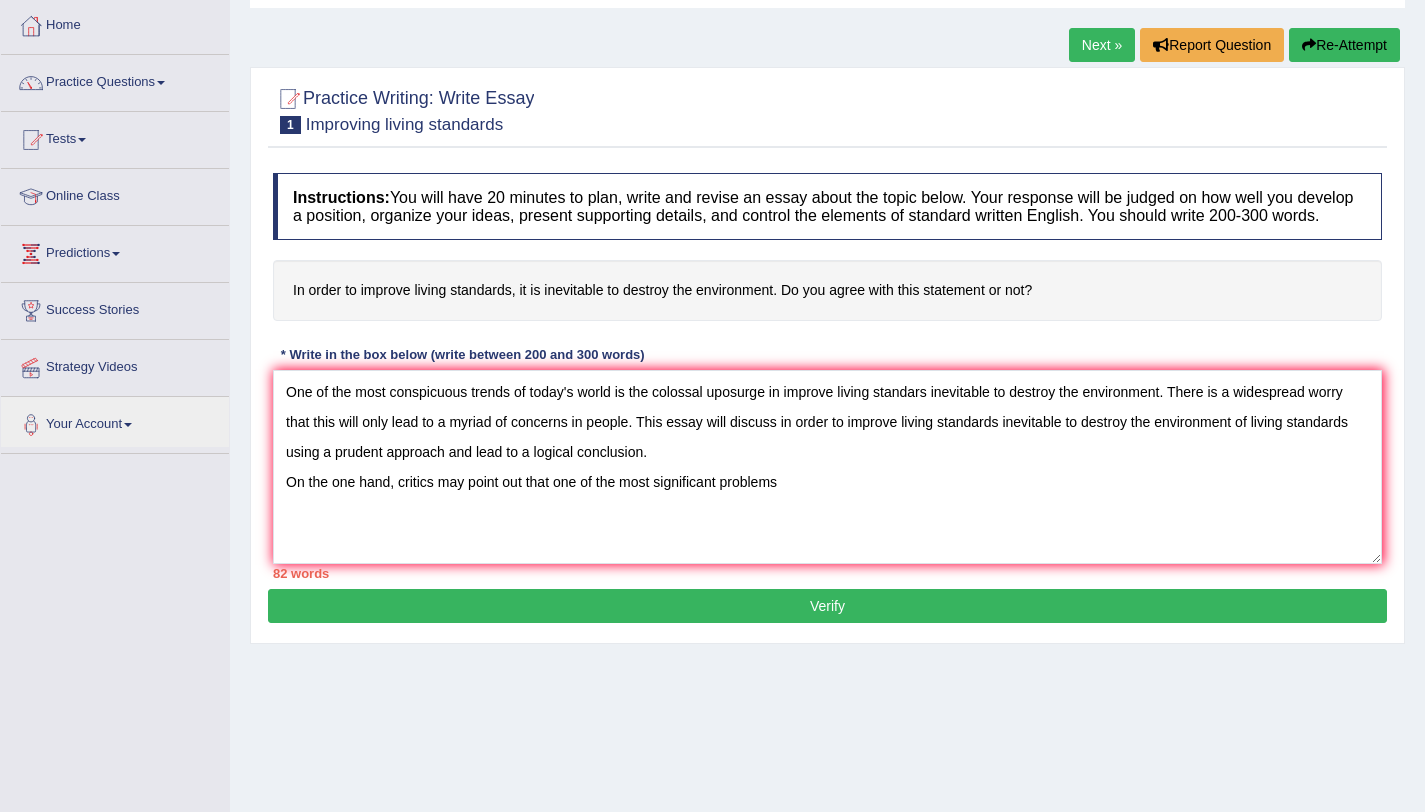 scroll, scrollTop: 115, scrollLeft: 0, axis: vertical 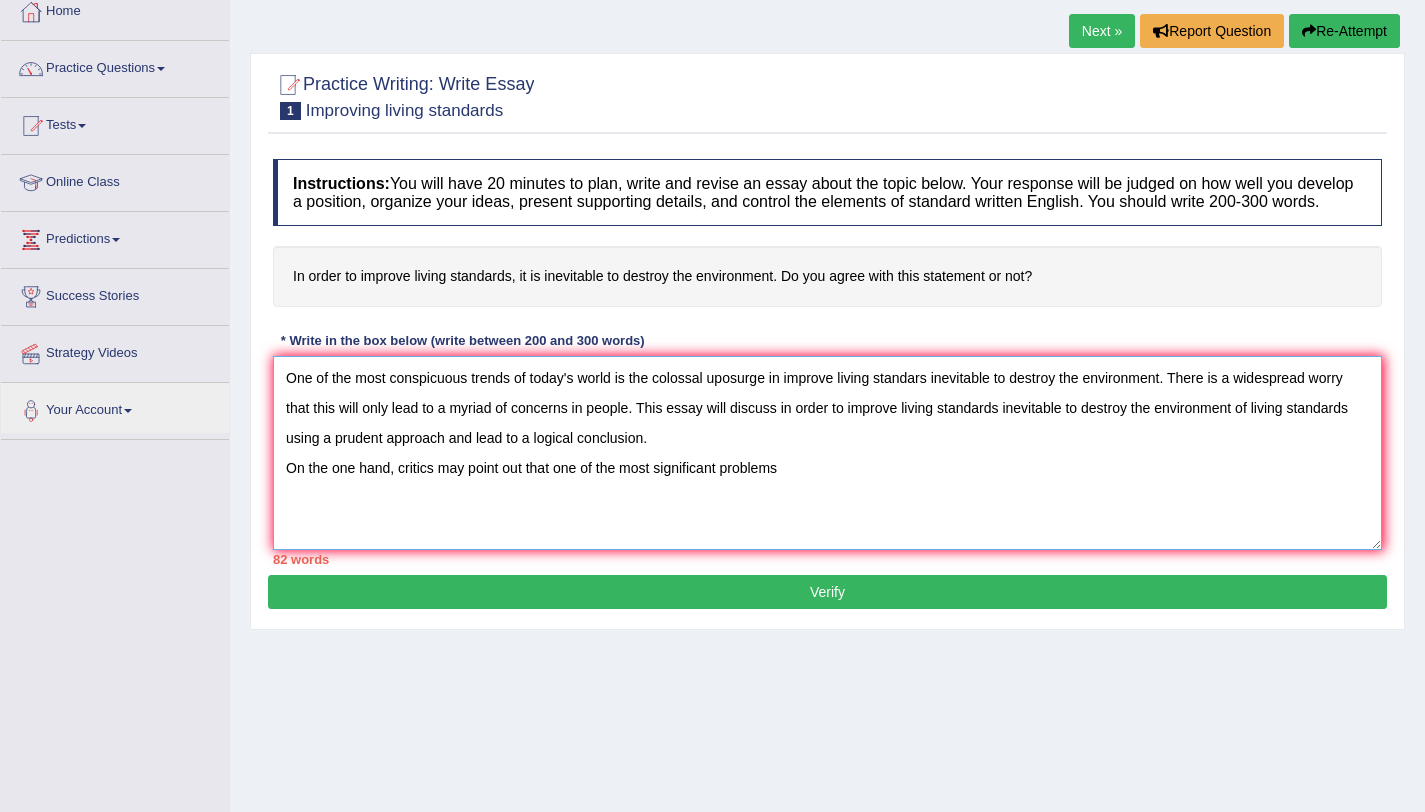 click on "One of the most conspicuous trends of today's world is the colossal uposurge in improve living standars inevitable to destroy the environment. There is a widespread worry that this will only lead to a myriad of concerns in people. This essay will discuss in order to improve living standards inevitable to destroy the environment of living standards using a prudent approach and lead to a logical conclusion.
On the one hand, critics may point out that one of the most significant problems" at bounding box center [827, 453] 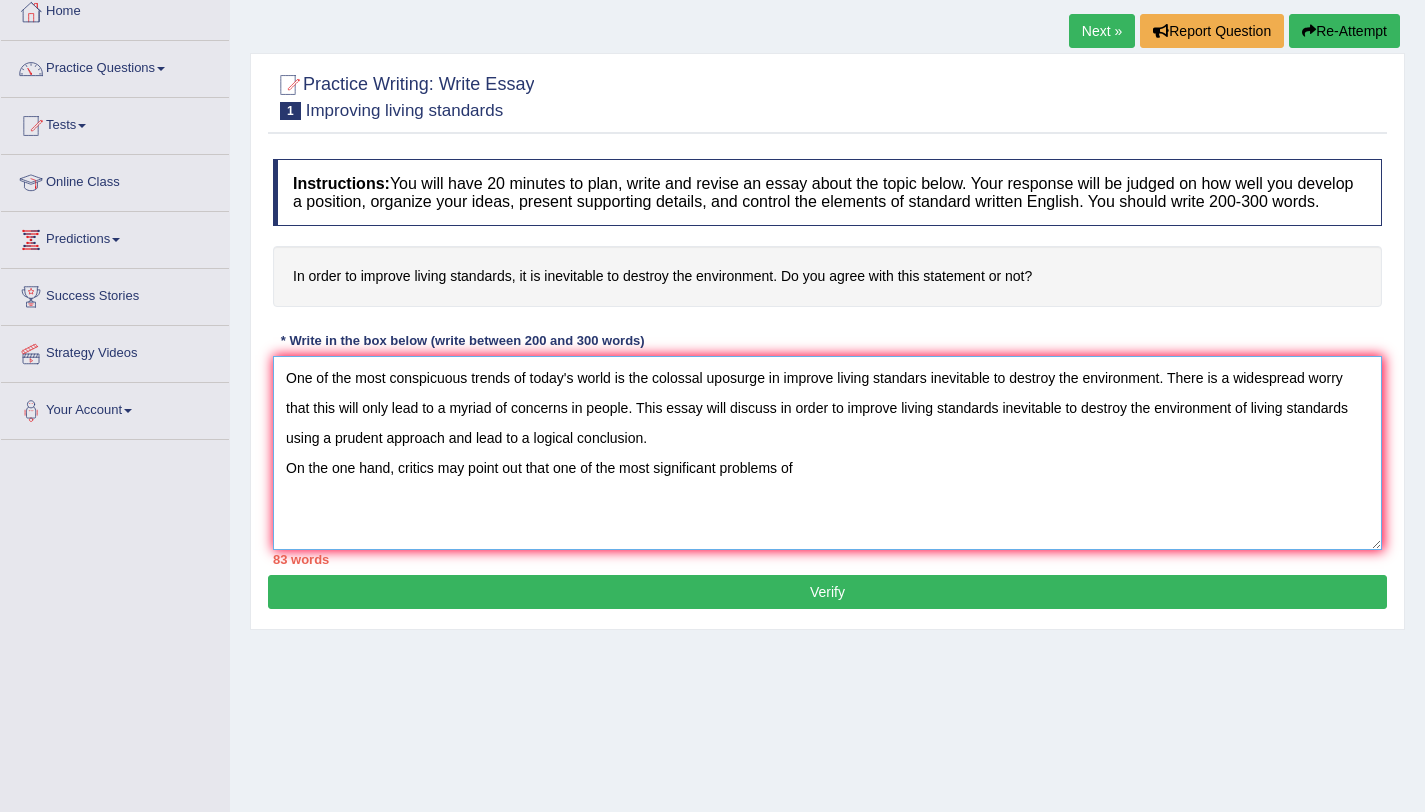 click on "One of the most conspicuous trends of today's world is the colossal uposurge in improve living standars inevitable to destroy the environment. There is a widespread worry that this will only lead to a myriad of concerns in people. This essay will discuss in order to improve living standards inevitable to destroy the environment of living standards using a prudent approach and lead to a logical conclusion.
On the one hand, critics may point out that one of the most significant problems of" at bounding box center [827, 453] 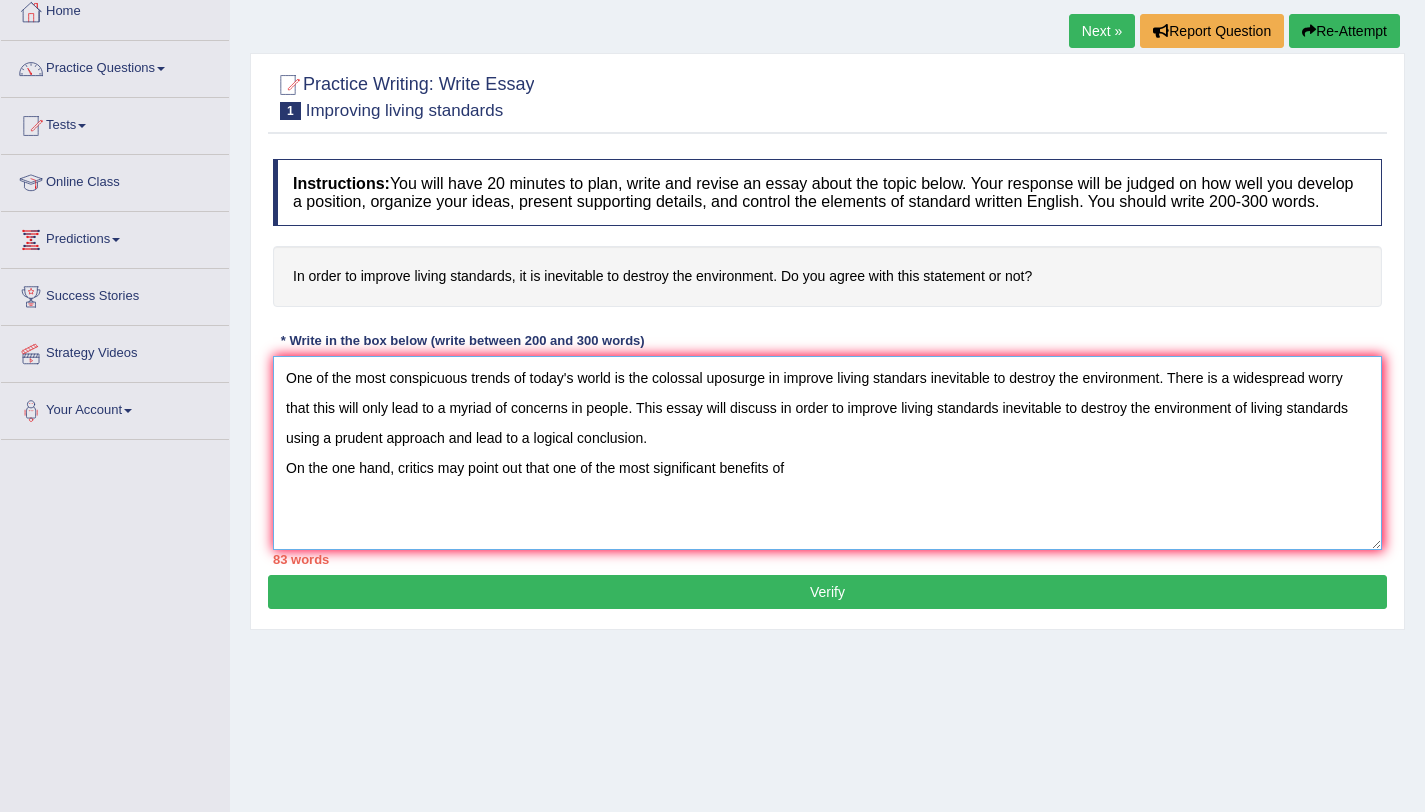 click on "One of the most conspicuous trends of today's world is the colossal uposurge in improve living standars inevitable to destroy the environment. There is a widespread worry that this will only lead to a myriad of concerns in people. This essay will discuss in order to improve living standards inevitable to destroy the environment of living standards using a prudent approach and lead to a logical conclusion.
On the one hand, critics may point out that one of the most significant benefits of" at bounding box center (827, 453) 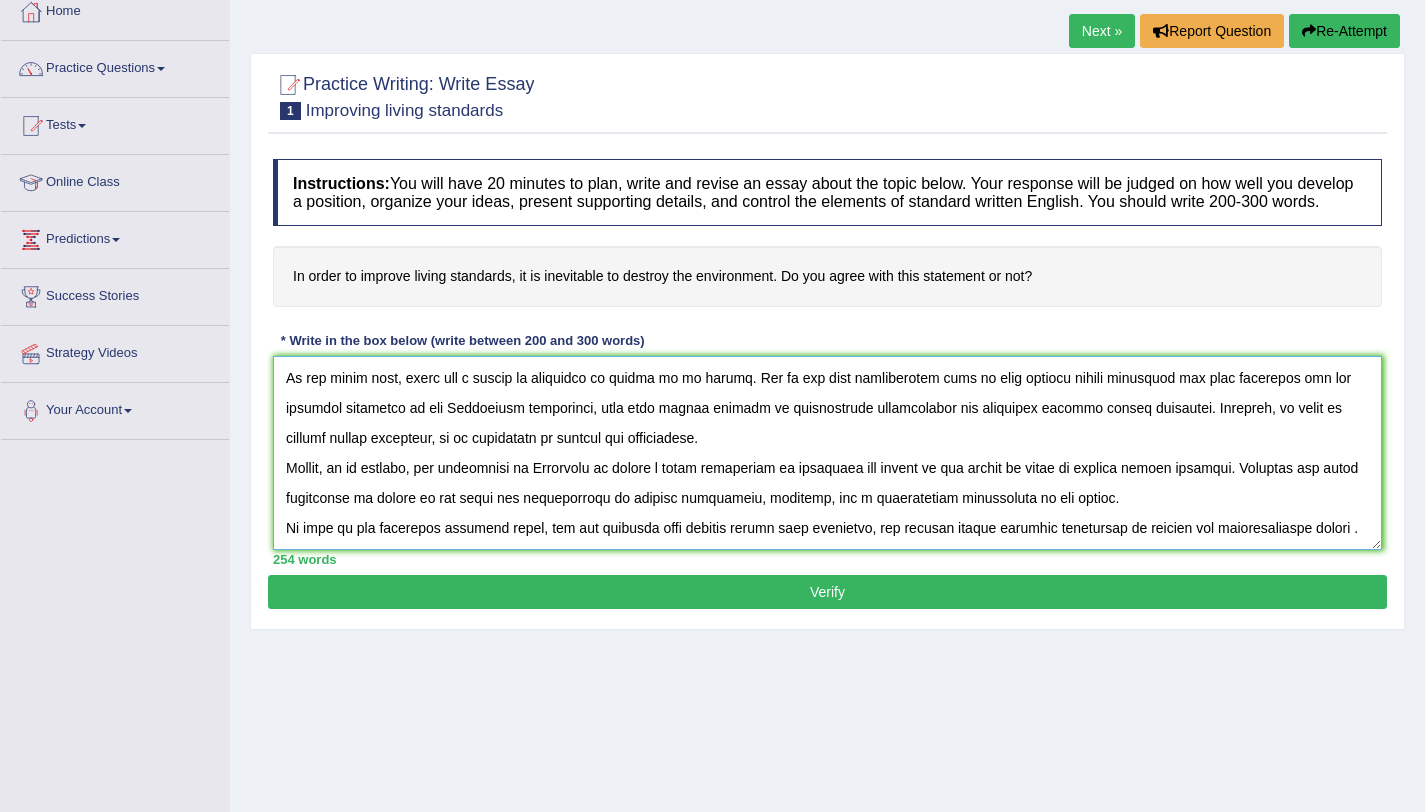 scroll, scrollTop: 167, scrollLeft: 0, axis: vertical 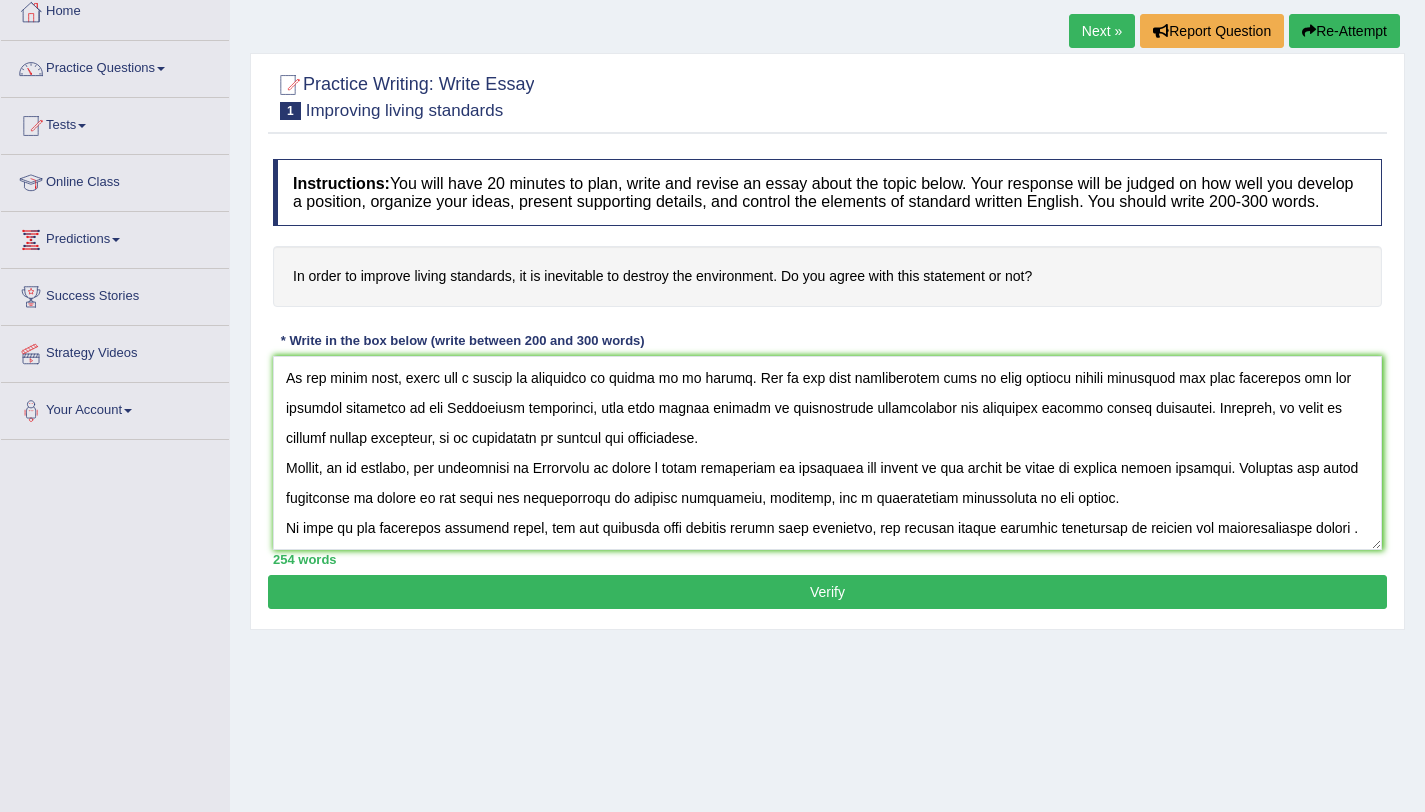 click on "Verify" at bounding box center (827, 592) 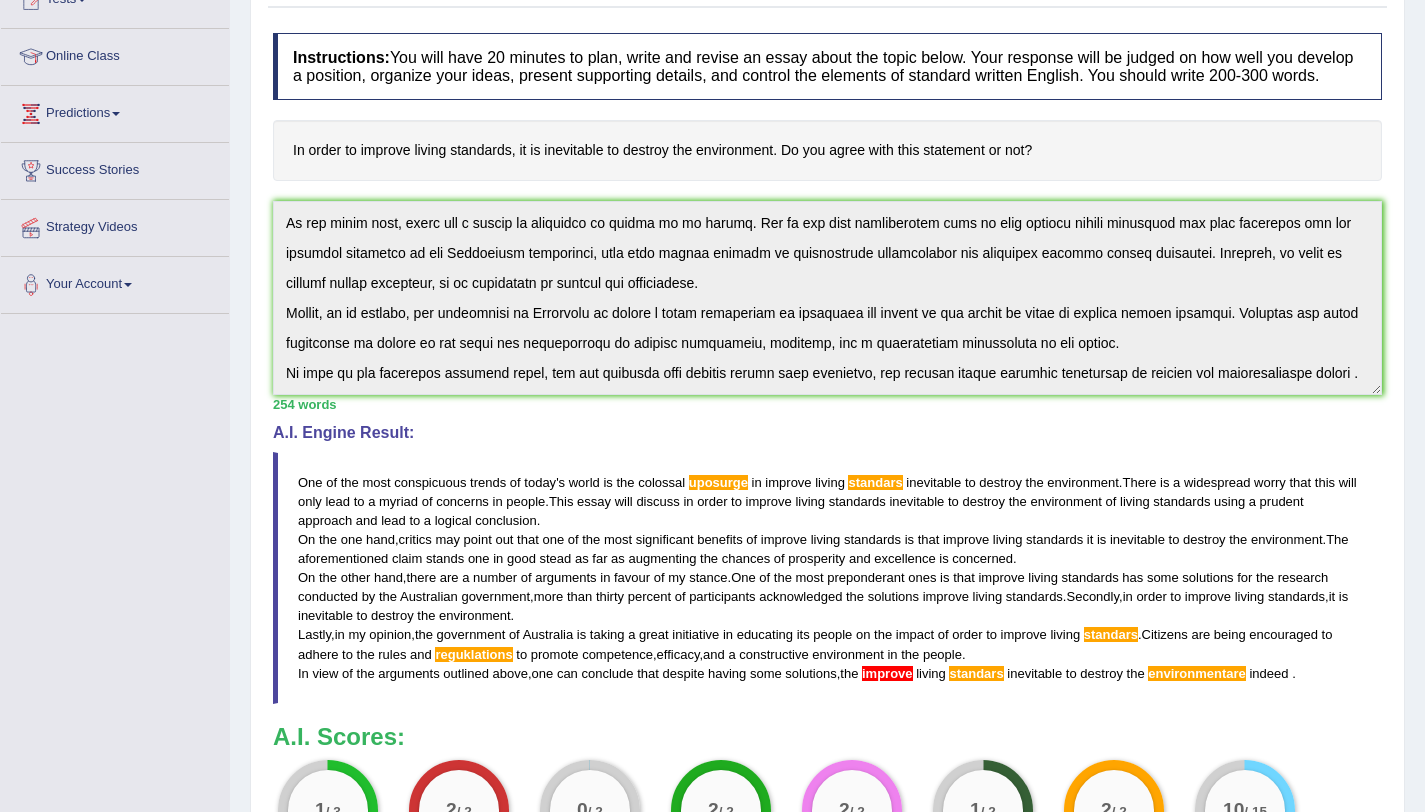 scroll, scrollTop: 106, scrollLeft: 0, axis: vertical 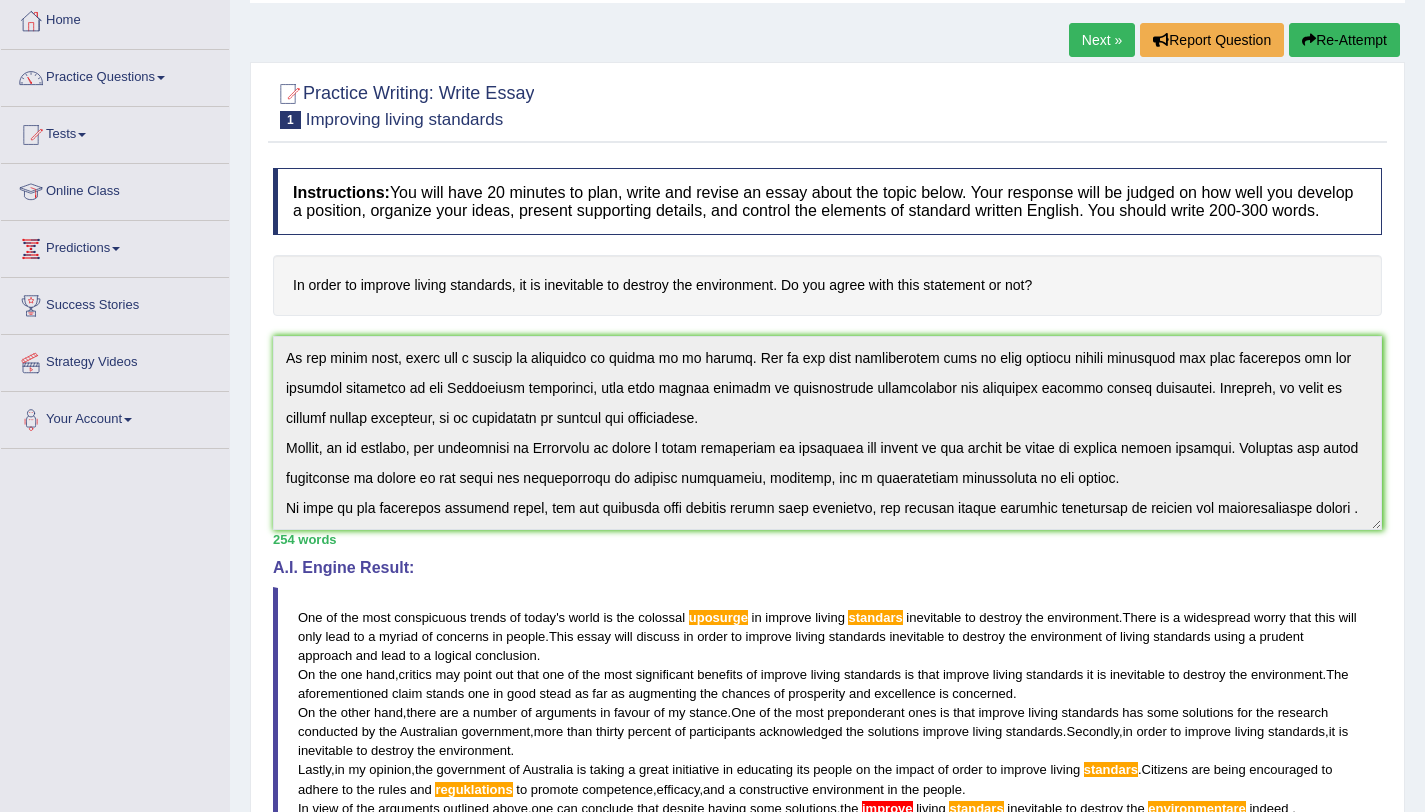 click on "Instructions:  You will have 20 minutes to plan, write and revise an essay about the topic below. Your response will be judged on how well you develop a position, organize your ideas, present supporting details, and control the elements of standard written English. You should write 200-300 words.
In order to improve living standards, it is inevitable to destroy the environment. Do you agree with this statement or not? * Write in the box below (write between 200 and 300 words) 254 words Written Keywords:  improve  living  standards  inevitable  destroy  environment  of  impact  citizens A.I. Engine Result: One   of   the   most   conspicuous   trends   of   today ' s   world   is   the   colossal   uposurge   in   improve   living   standars   inevitable   to   destroy   the   environment .  There   is   a   widespread   worry   that   this   will   only   lead   to   a   myriad   of   concerns   in   people .  This   essay   will   discuss   in   order   to   improve   living   standards     to" at bounding box center (827, 594) 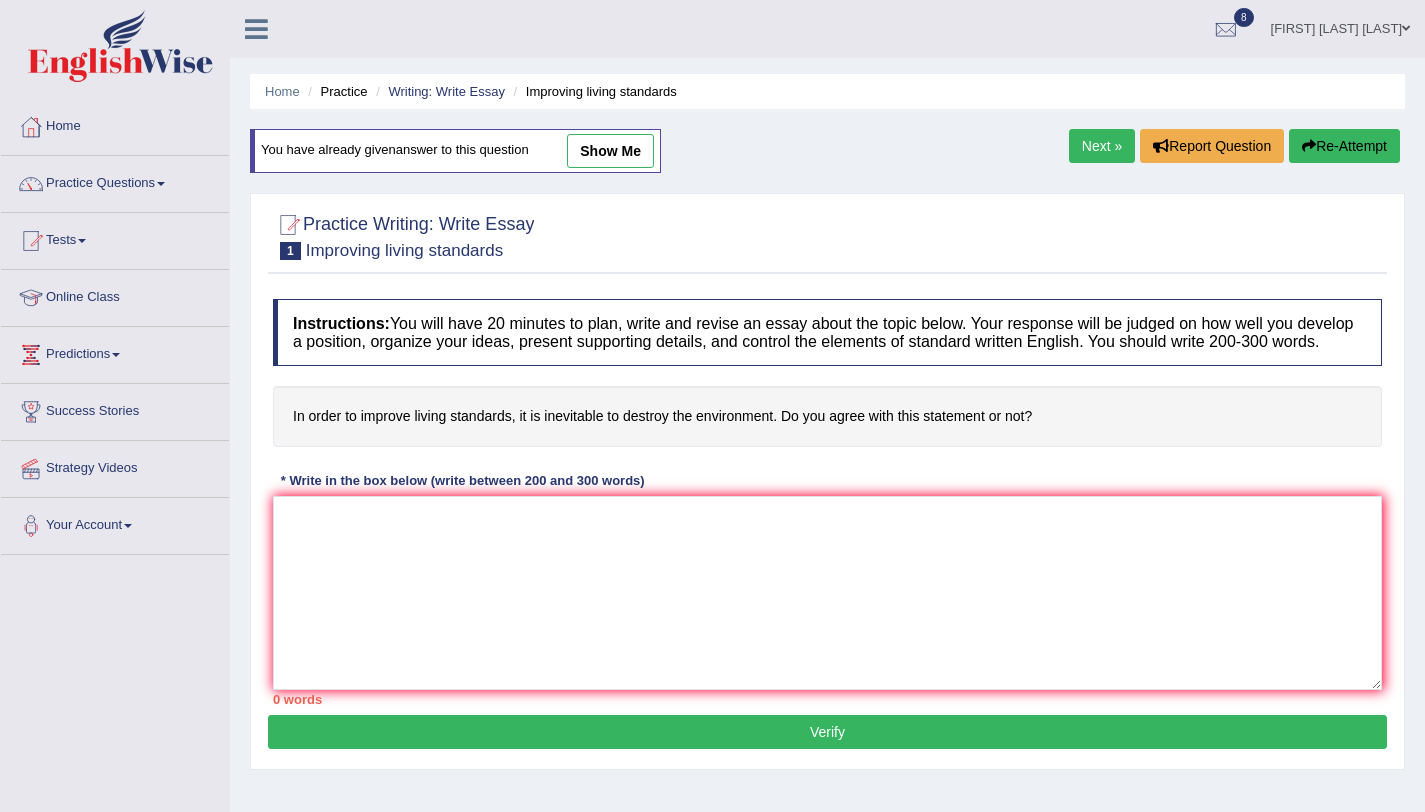 scroll, scrollTop: 106, scrollLeft: 0, axis: vertical 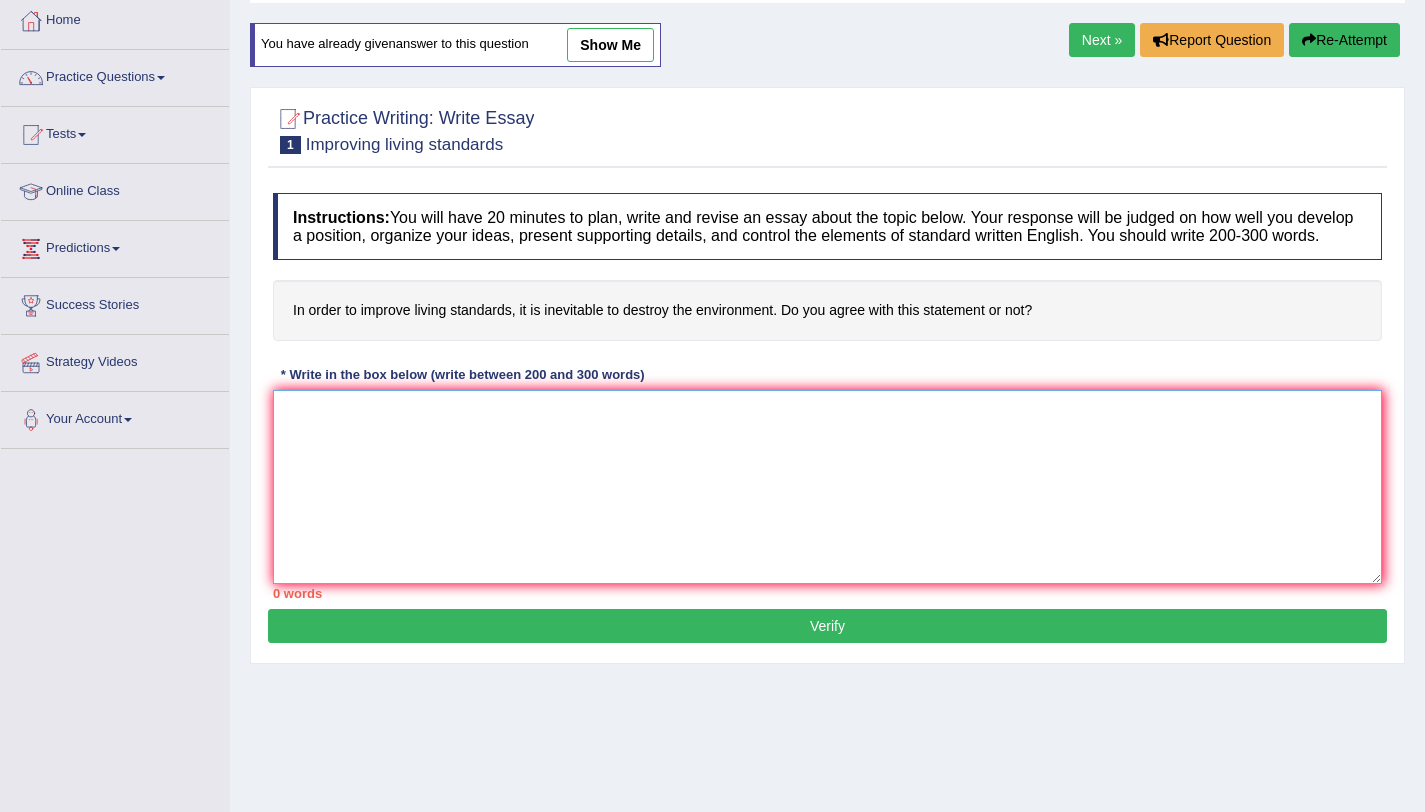 click at bounding box center [827, 487] 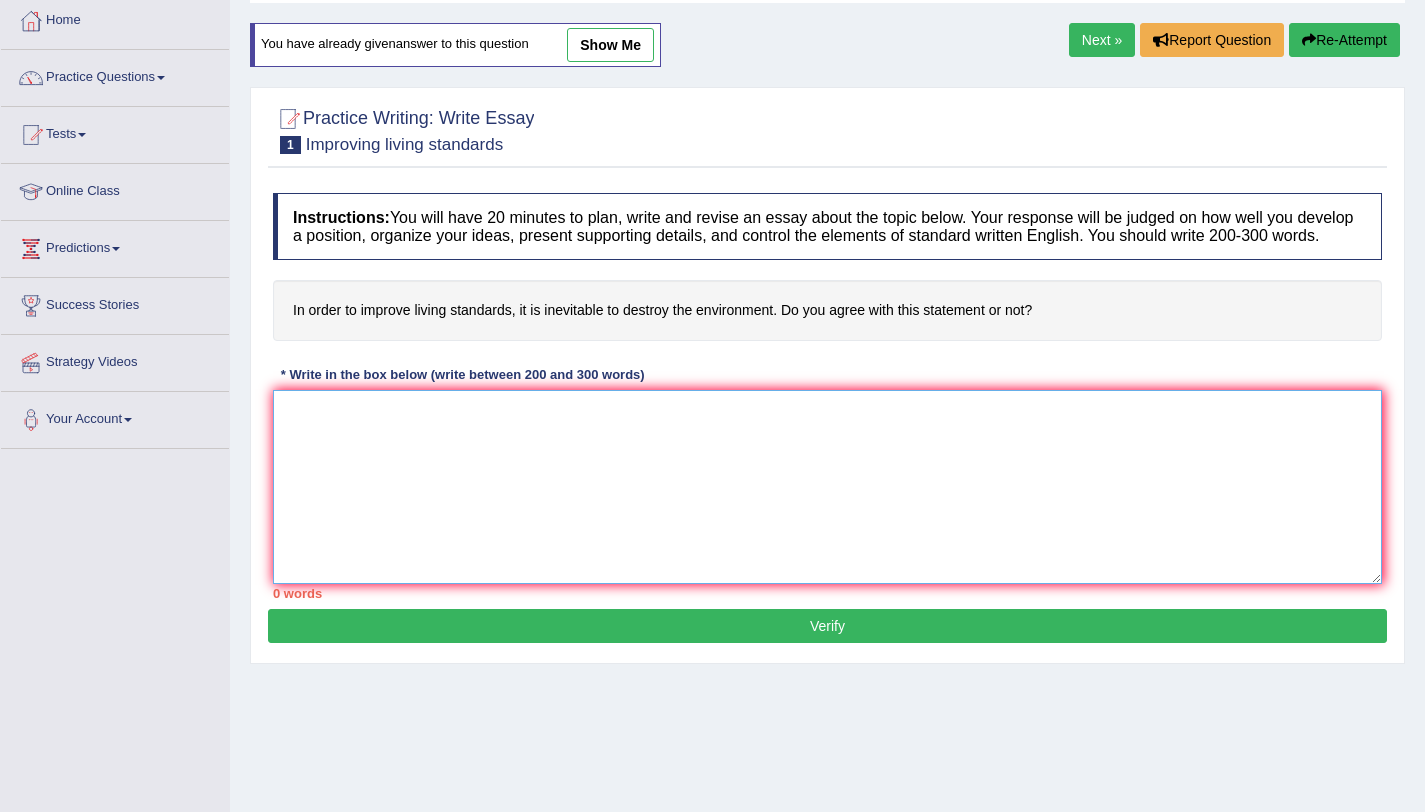 paste on "One of the most conspicuous trends of today's world is the colossal uposurge in improve living standars inevitable to destroy the environment. There is a widespread worry that this will only lead to a myriad of concerns in people. This essay will discuss in order to improve living standards inevitable to destroy the environment of living standards using a prudent approach and lead to a logical conclusion.
On the one hand, critics may point out that one of the most significant benefits of improve living standards is that improve living standards it is inevitable to destroy the environment. The aforementioned claim stands one in good stead as far as augmenting the chances of prosperity and excellence is concerned.
On the other hand, there are a number of arguments in favour of my stance. One of the most preponderant ones is that improve living standards has some solutions for the research conducted by the [COUNTRY] government, more than thirty percent of participants acknowledged the solutions improve livin..." 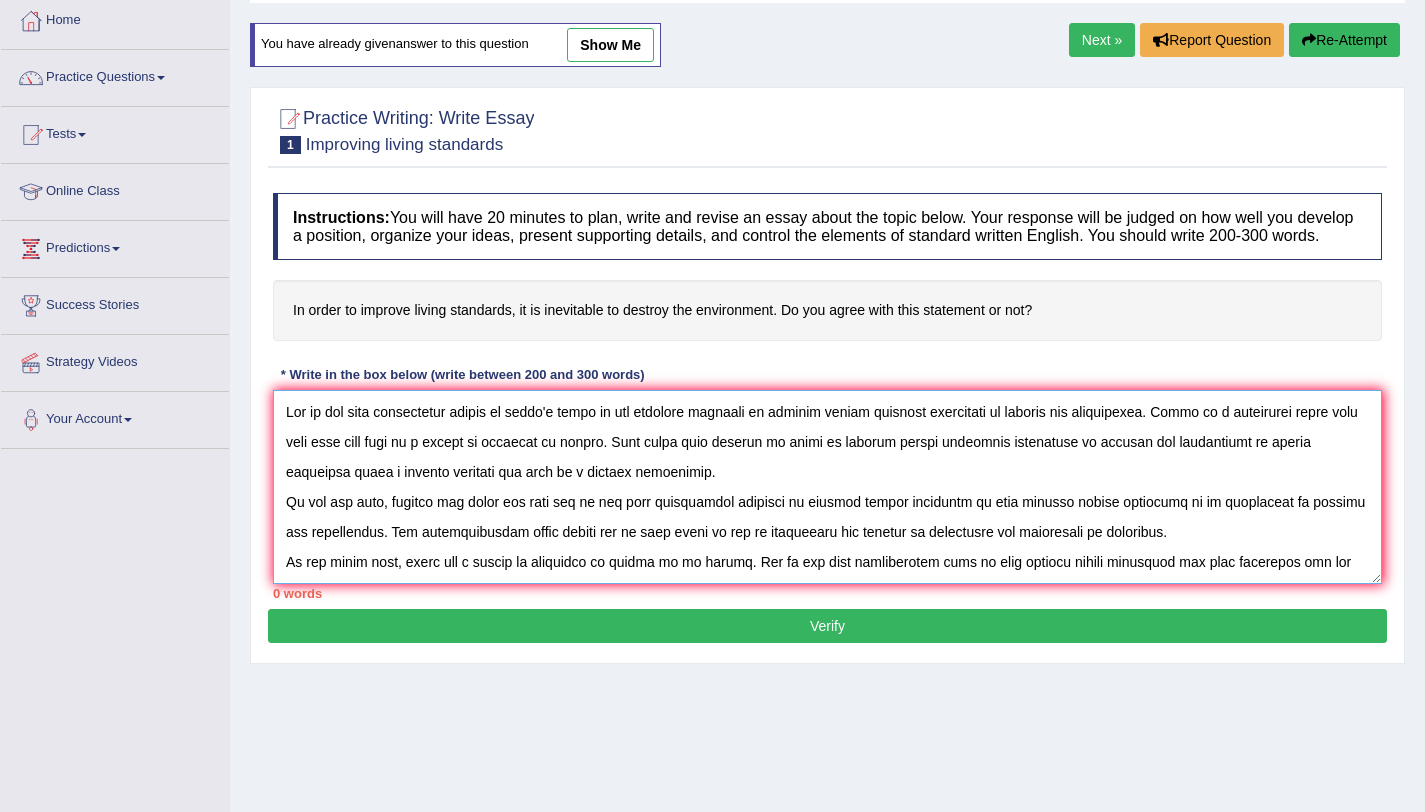 scroll, scrollTop: 167, scrollLeft: 0, axis: vertical 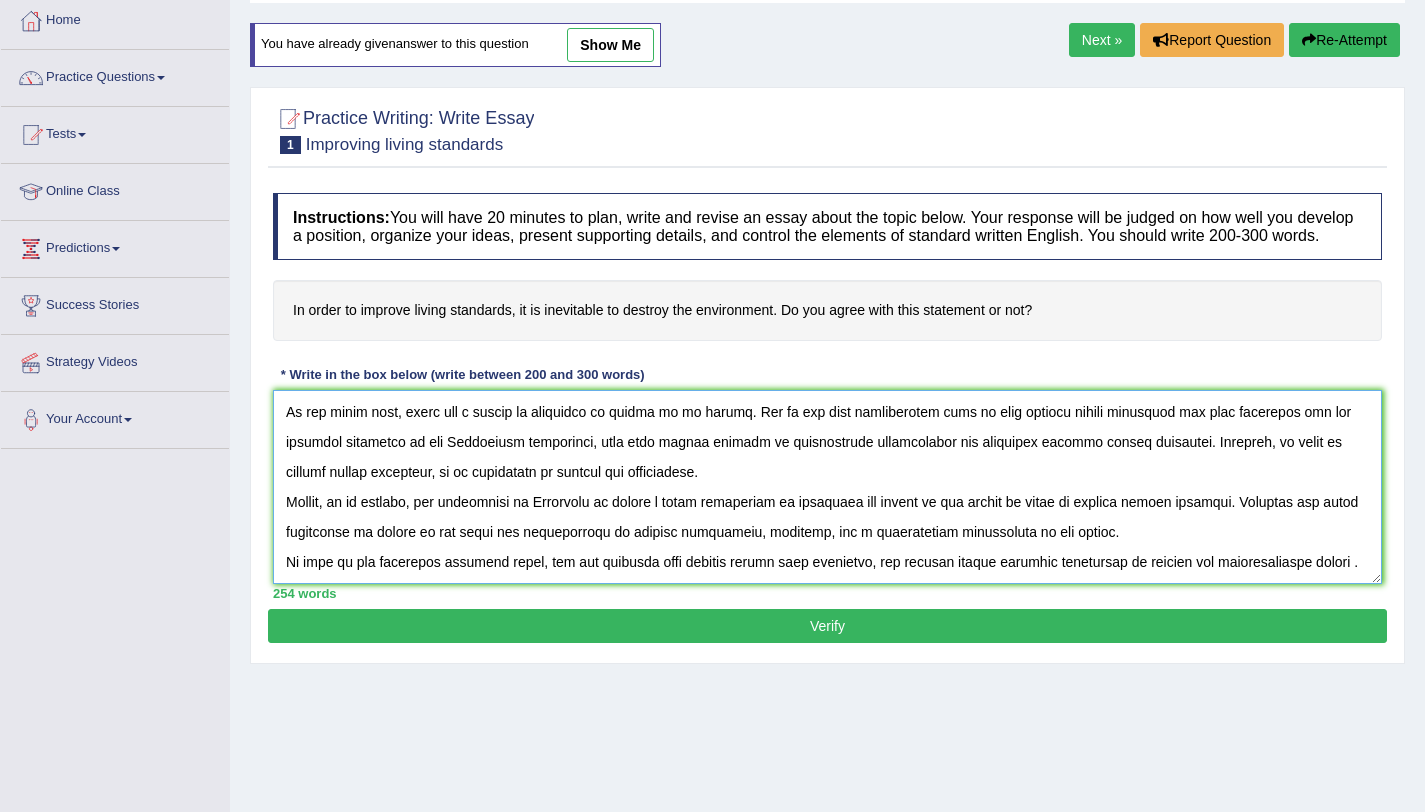 click at bounding box center (827, 487) 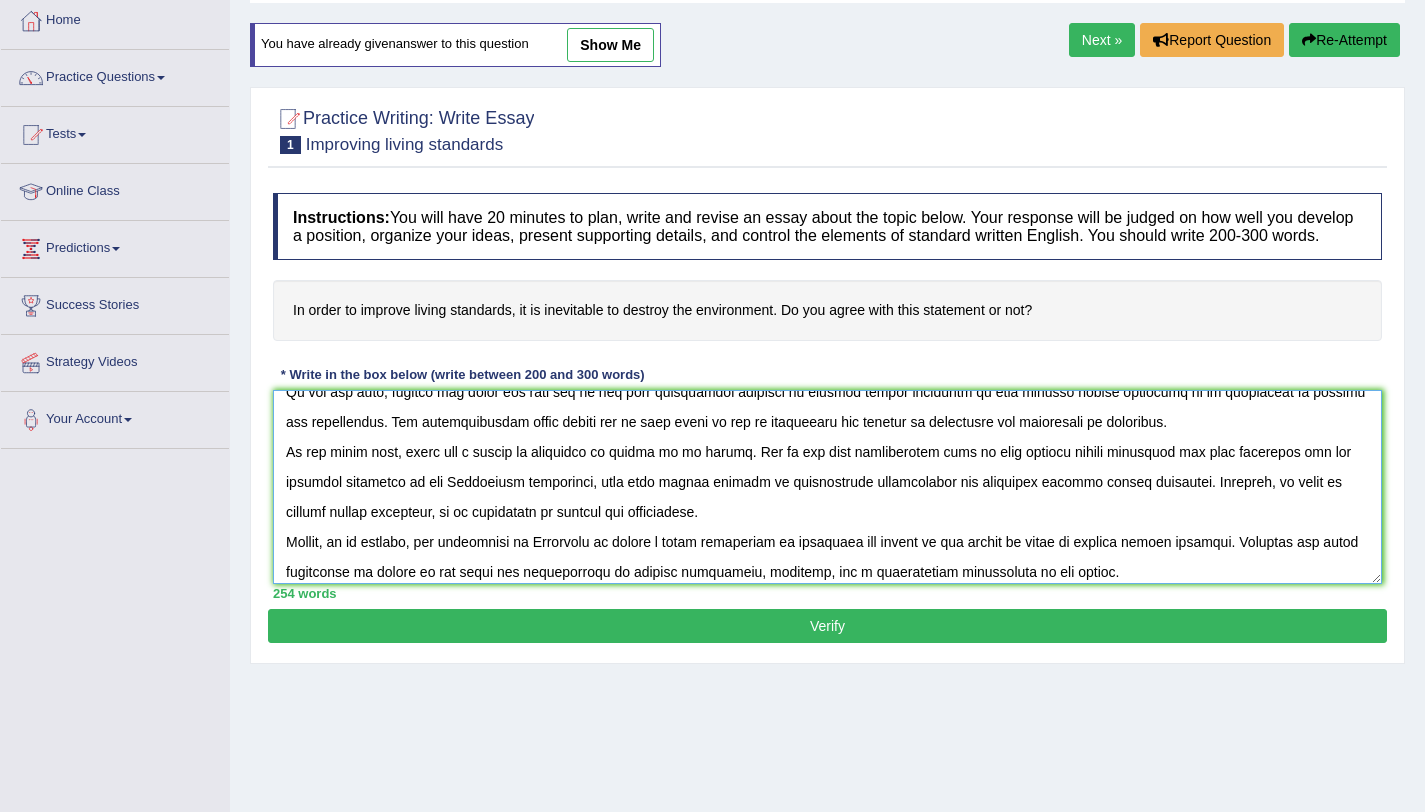 scroll, scrollTop: 0, scrollLeft: 0, axis: both 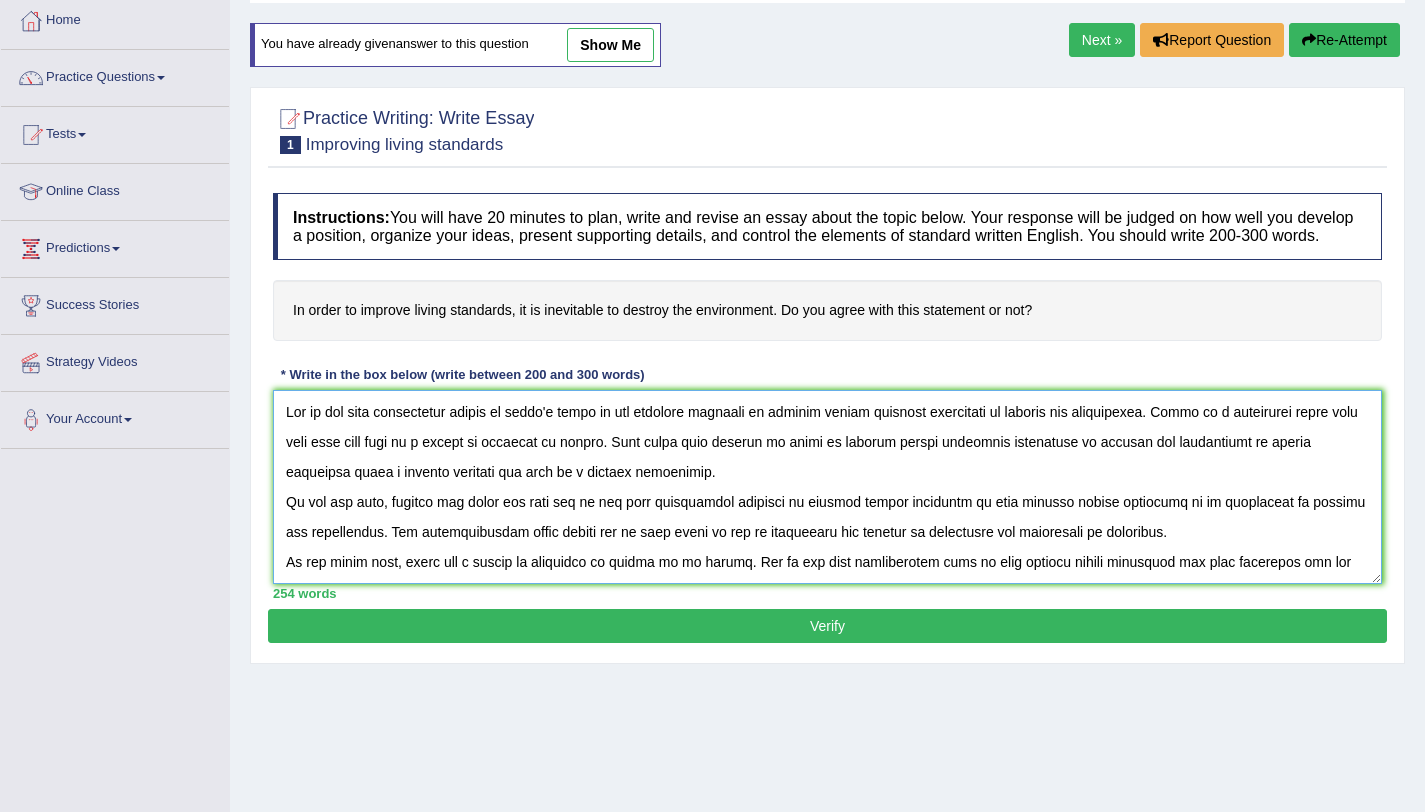 click at bounding box center (827, 487) 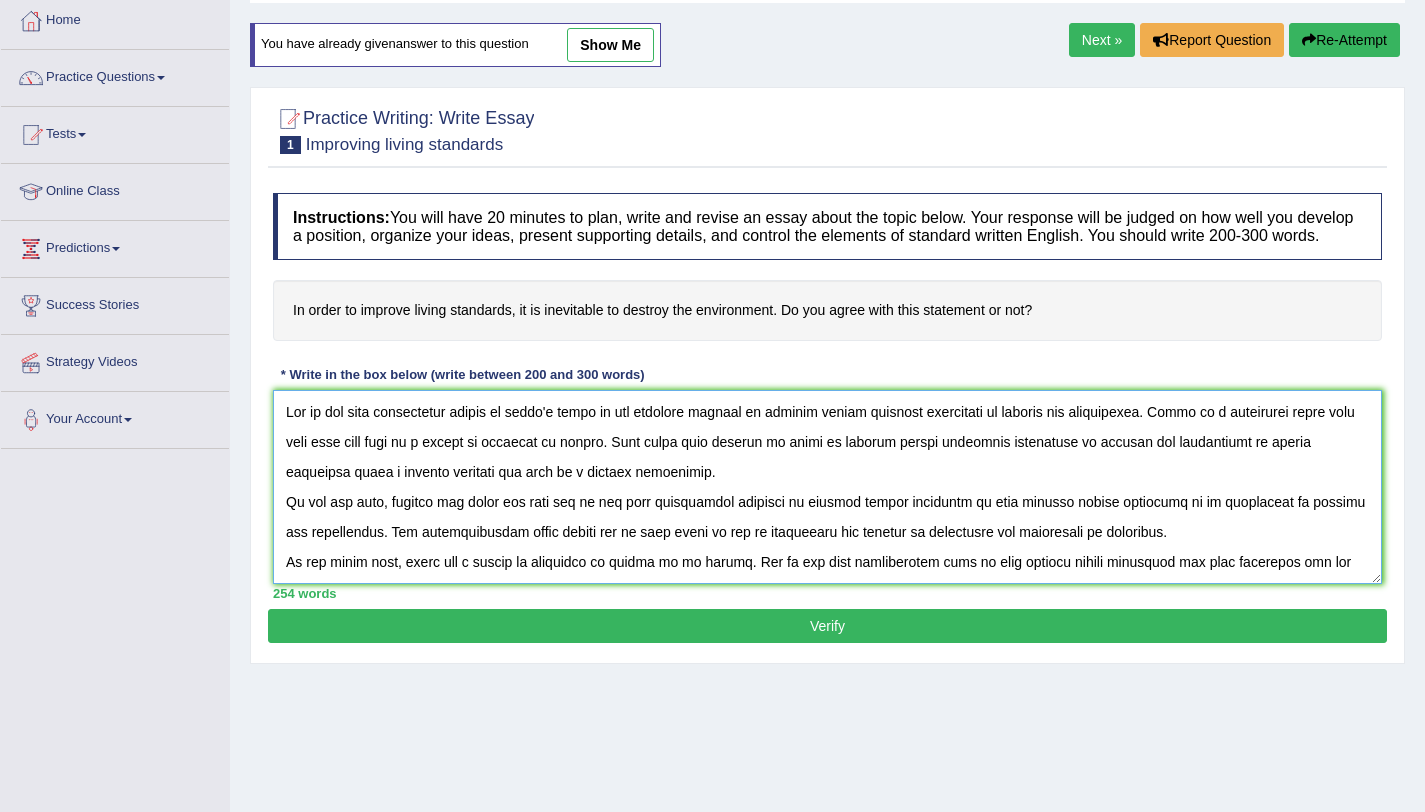 click at bounding box center (827, 487) 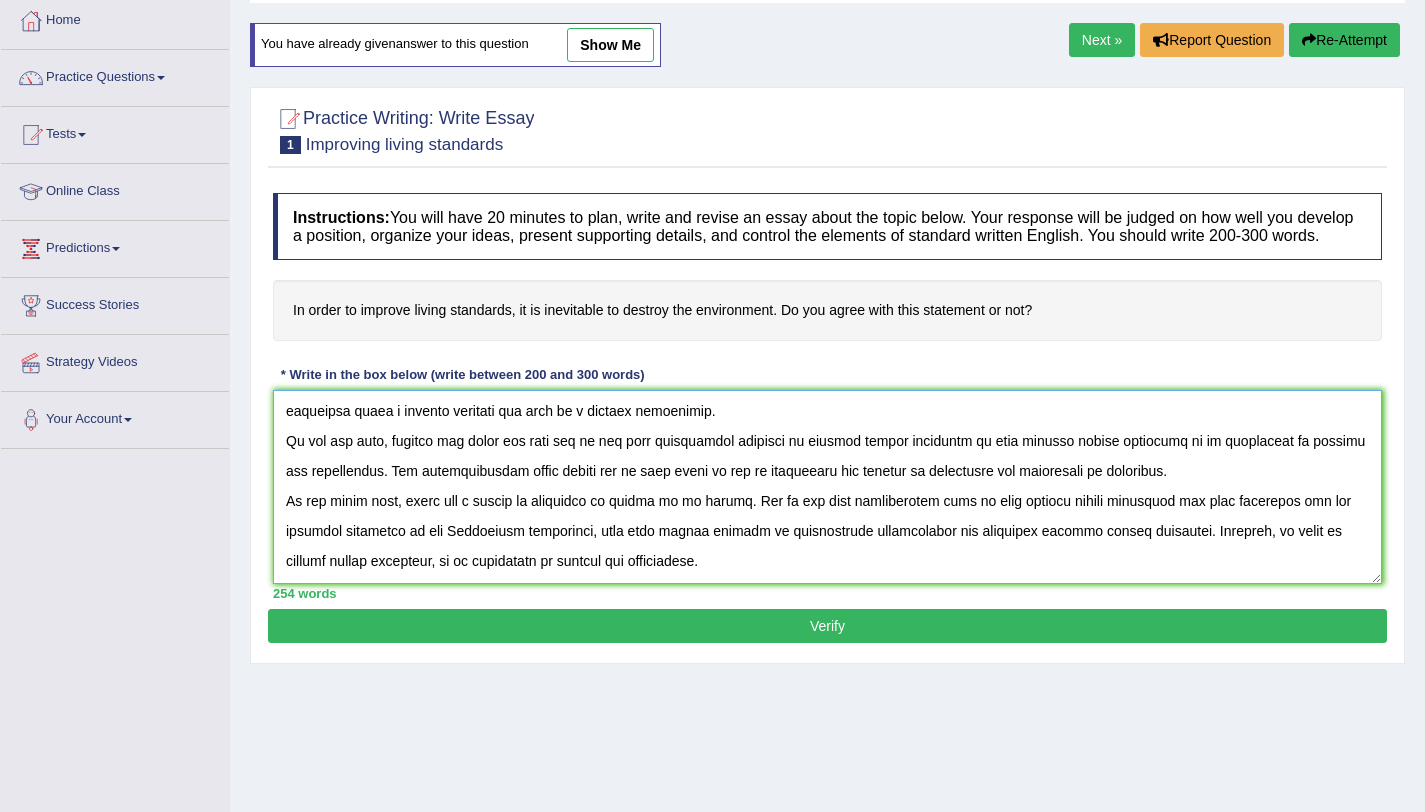 scroll, scrollTop: 61, scrollLeft: 0, axis: vertical 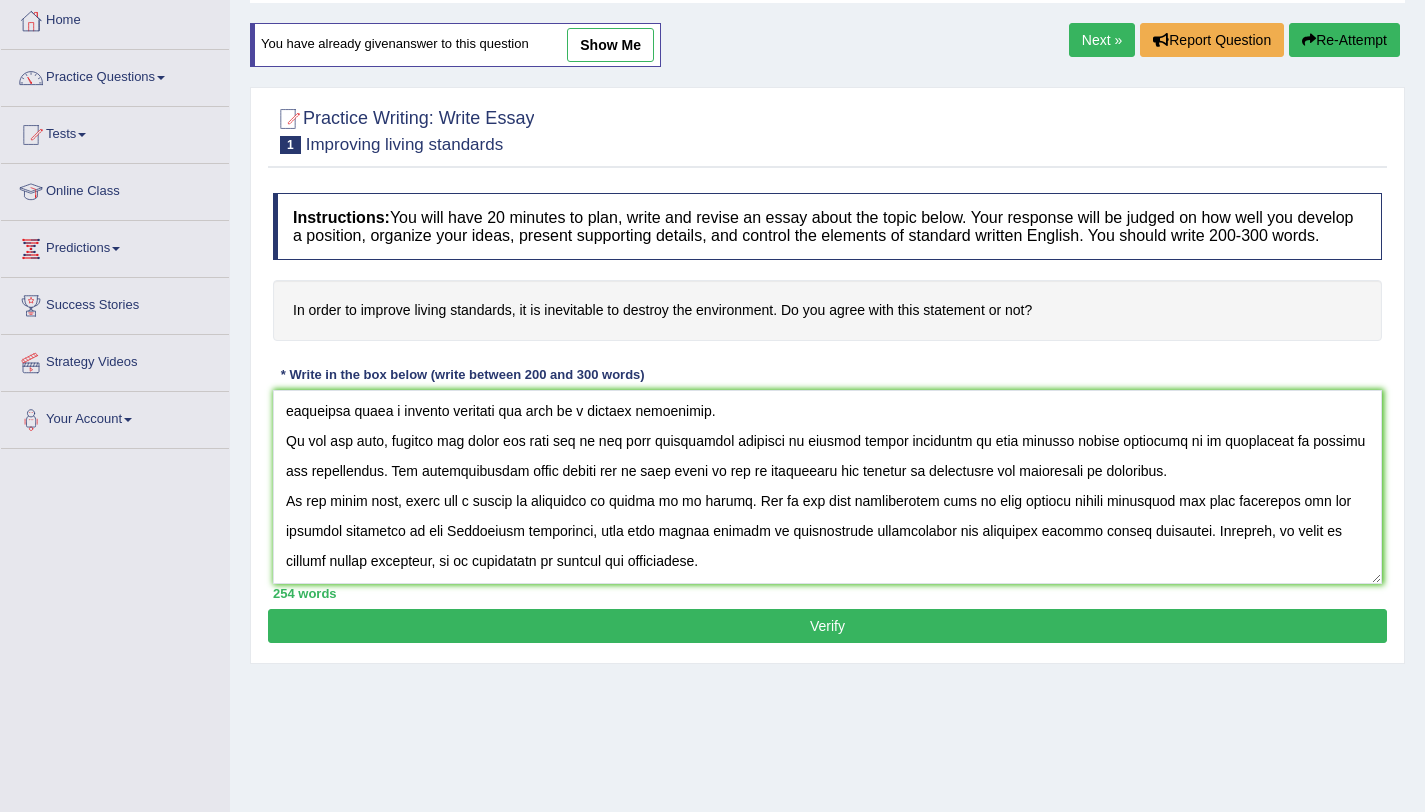 click on "Verify" at bounding box center [827, 626] 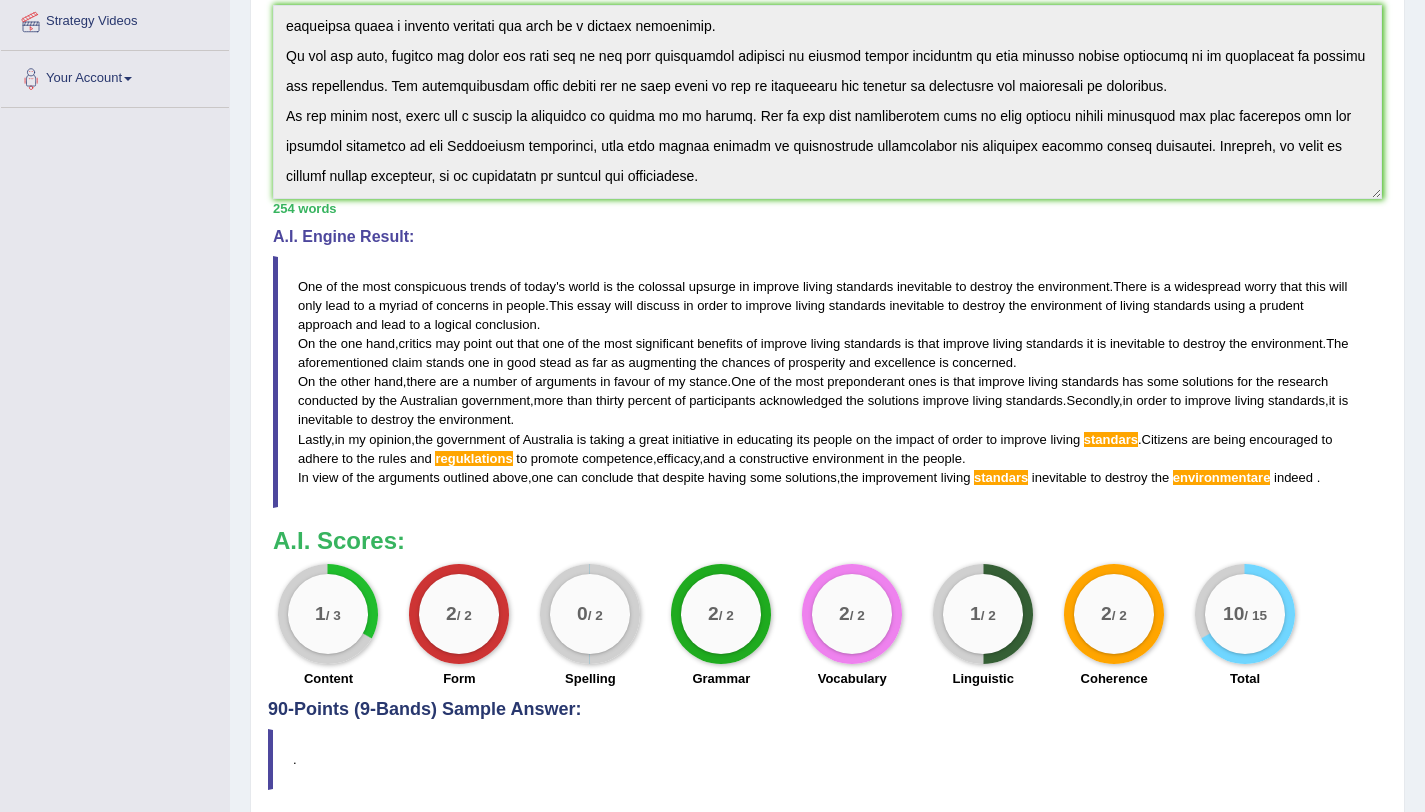 scroll, scrollTop: 285, scrollLeft: 0, axis: vertical 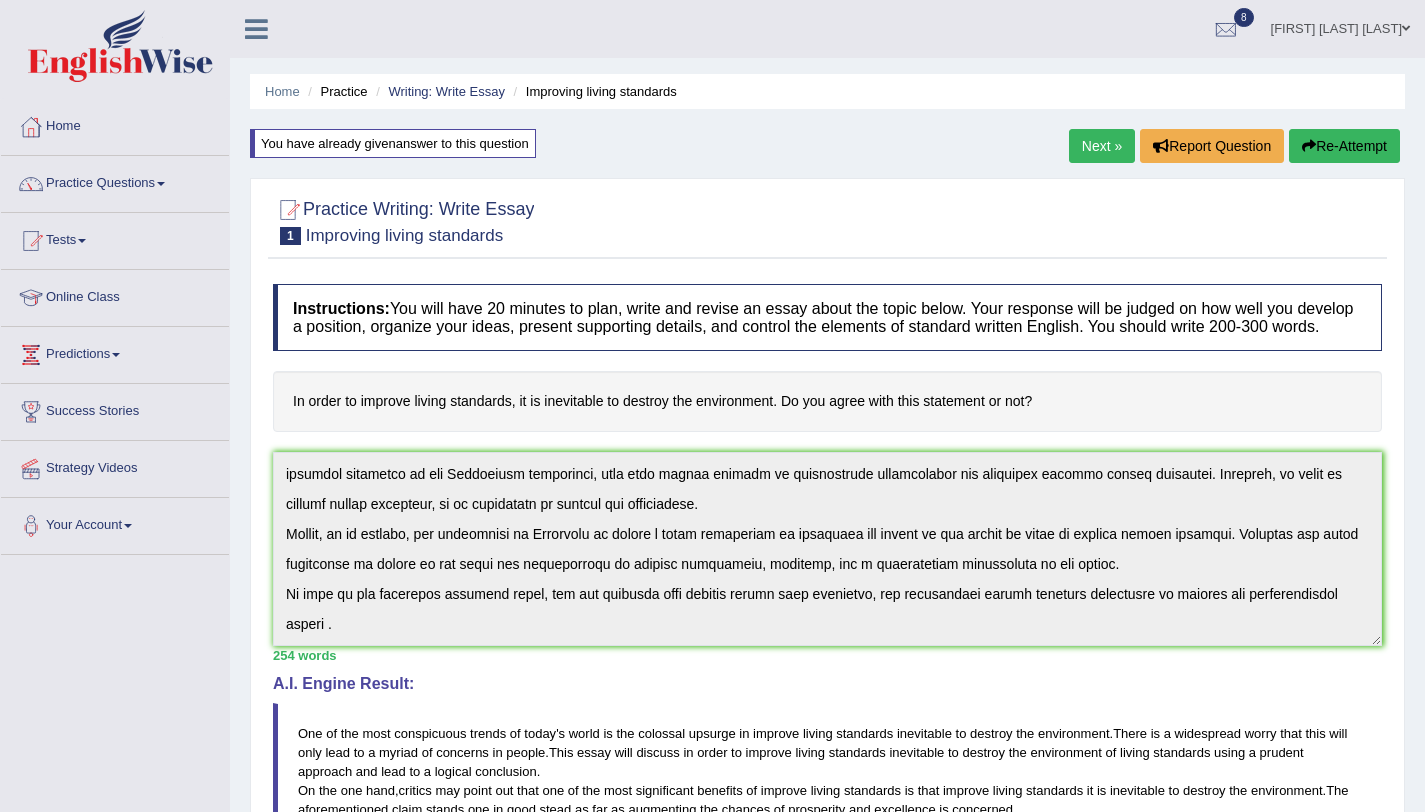 click on "Instructions:  You will have 20 minutes to plan, write and revise an essay about the topic below. Your response will be judged on how well you develop a position, organize your ideas, present supporting details, and control the elements of standard written English. You should write 200-300 words.
In order to improve living standards, it is inevitable to destroy the environment. Do you agree with this statement or not? * Write in the box below (write between 200 and 300 words) 254 words Written Keywords:  improve  living  standards  inevitable  destroy  environment  of  impact  citizens A.I. Engine Result: One   of   the   most   conspicuous   trends   of   today ' s   world   is   the   colossal   upsurge   in   improve   living   standards   inevitable   to   destroy   the   environment .  There   is   a   widespread   worry   that   this   will   only   lead   to   a   myriad   of   concerns   in   people .  This   essay   will   discuss   in   order   to   improve   living   standards     to" at bounding box center (827, 710) 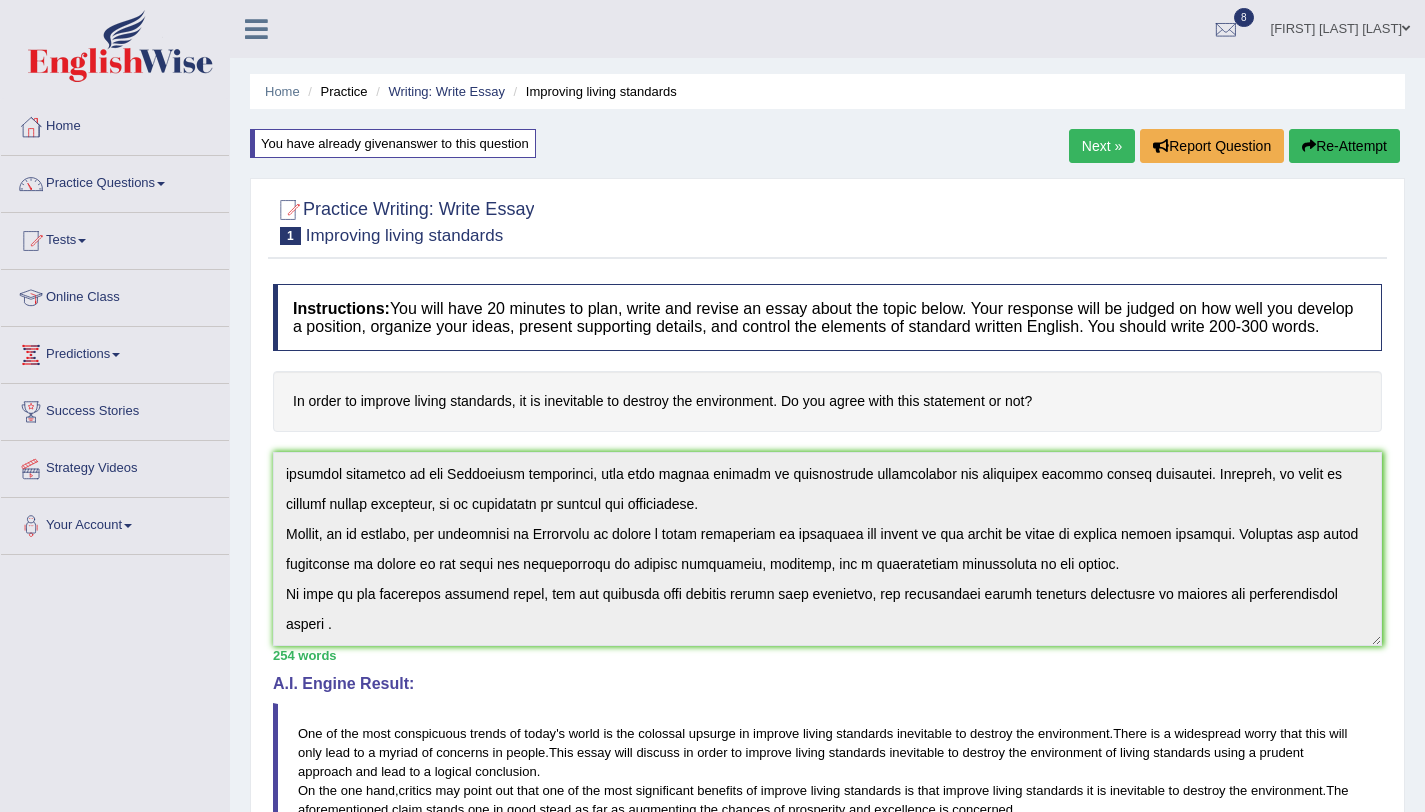 click on "Re-Attempt" at bounding box center (1344, 146) 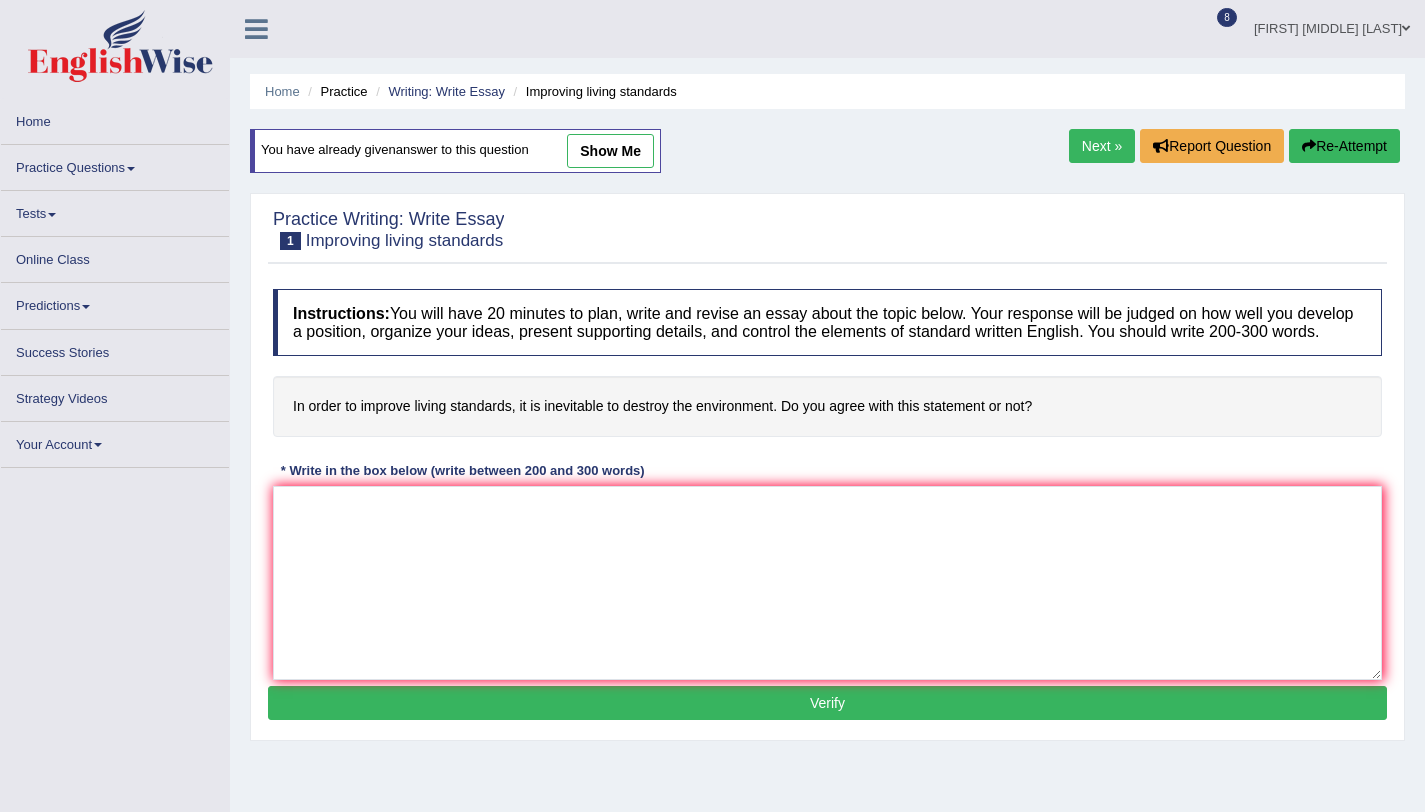 scroll, scrollTop: 0, scrollLeft: 0, axis: both 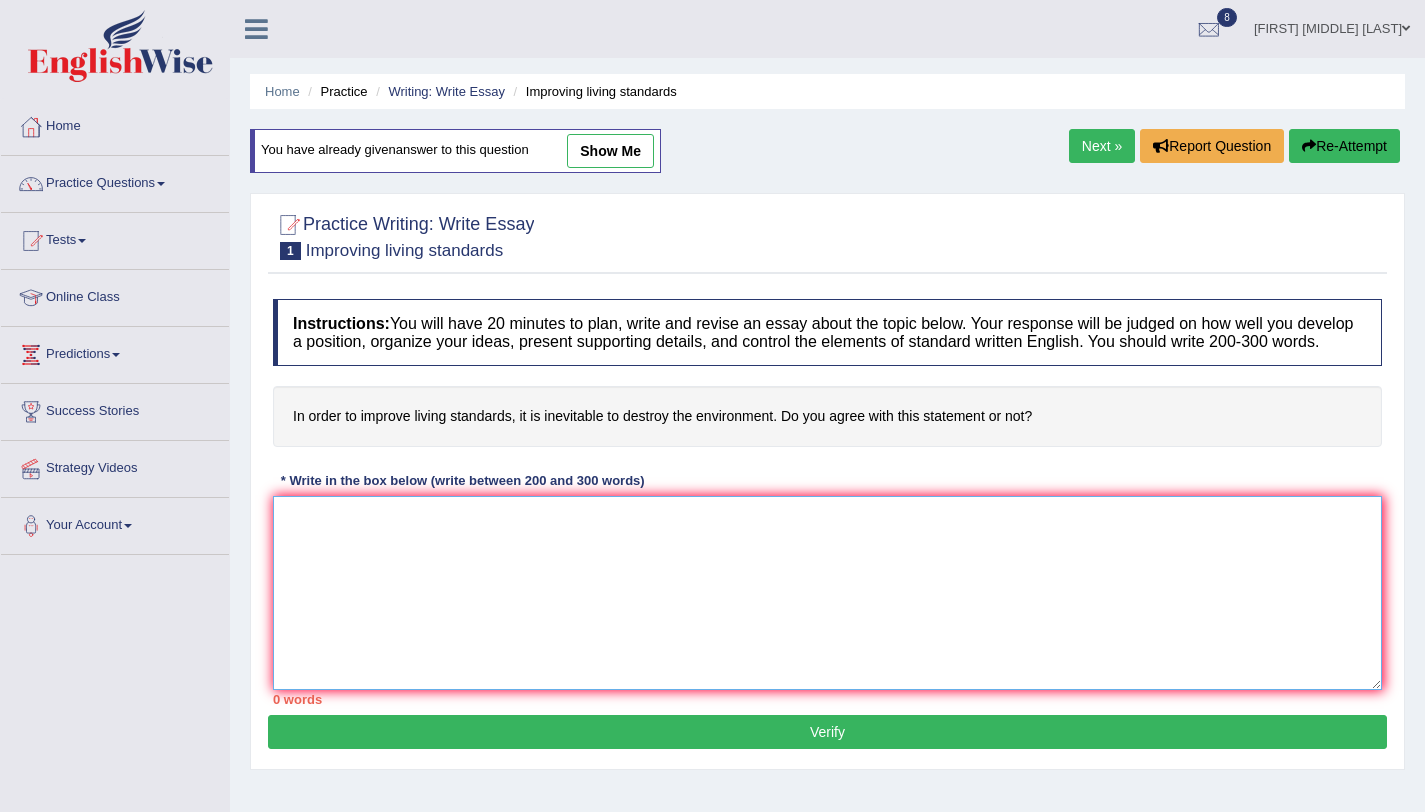 click at bounding box center (827, 593) 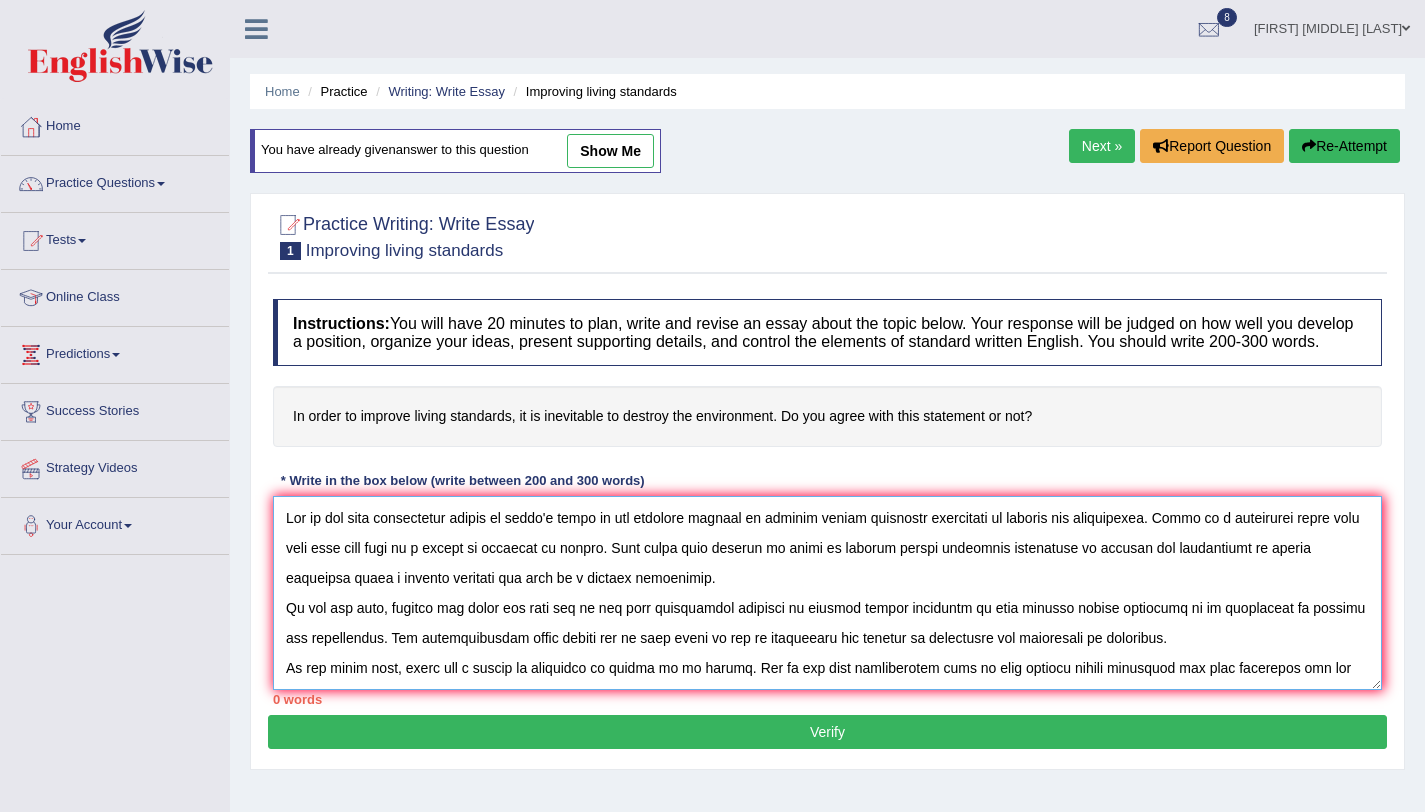 scroll, scrollTop: 167, scrollLeft: 0, axis: vertical 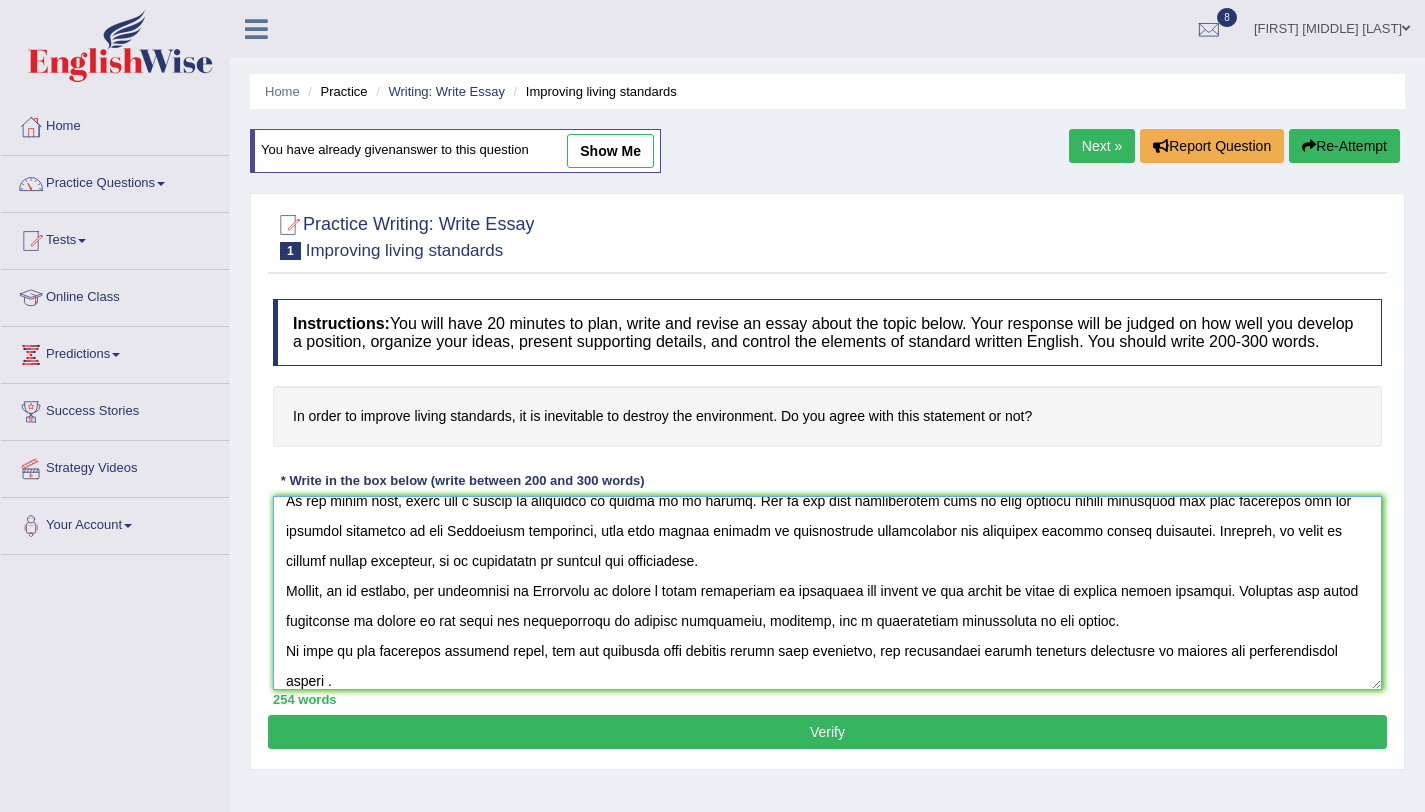 click at bounding box center (827, 593) 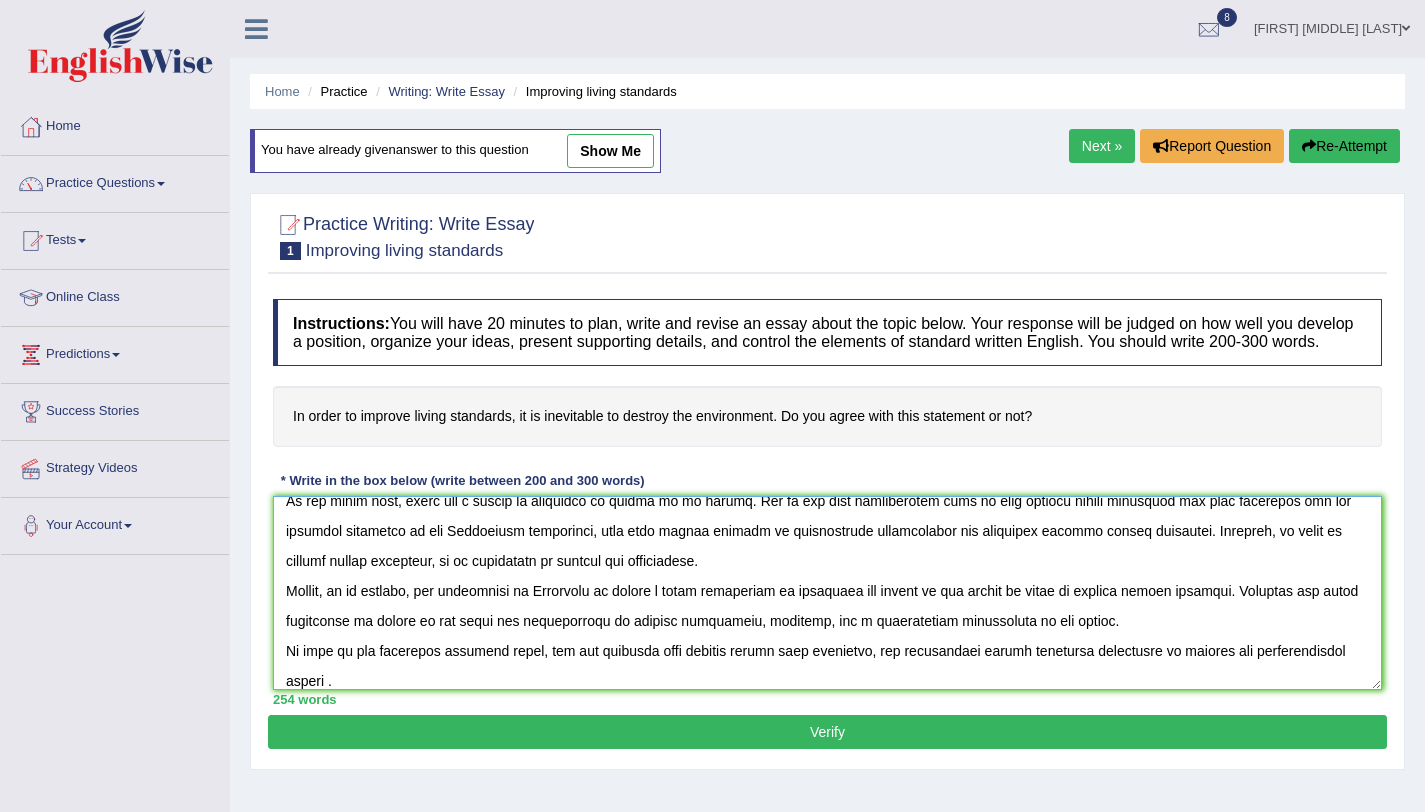 click at bounding box center [827, 593] 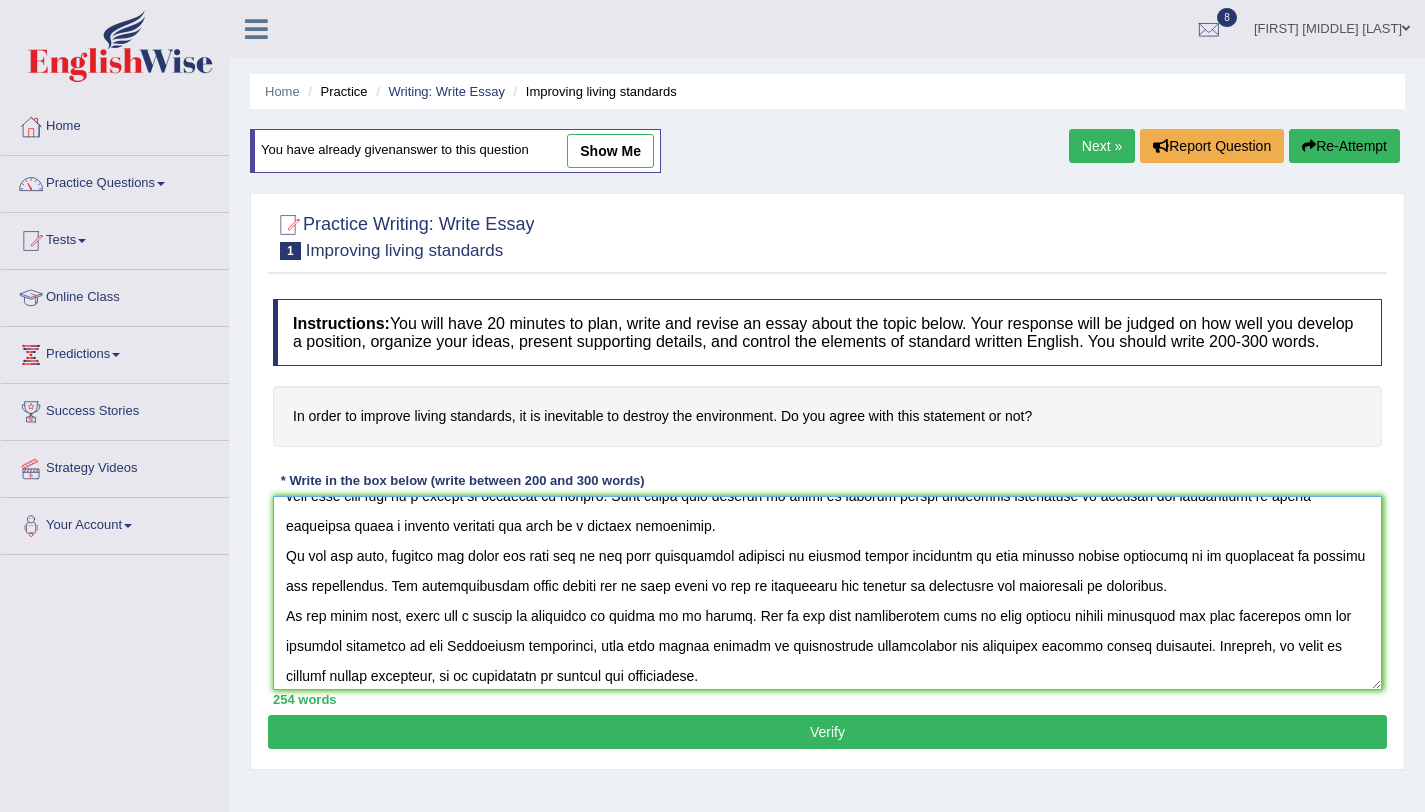 scroll, scrollTop: 0, scrollLeft: 0, axis: both 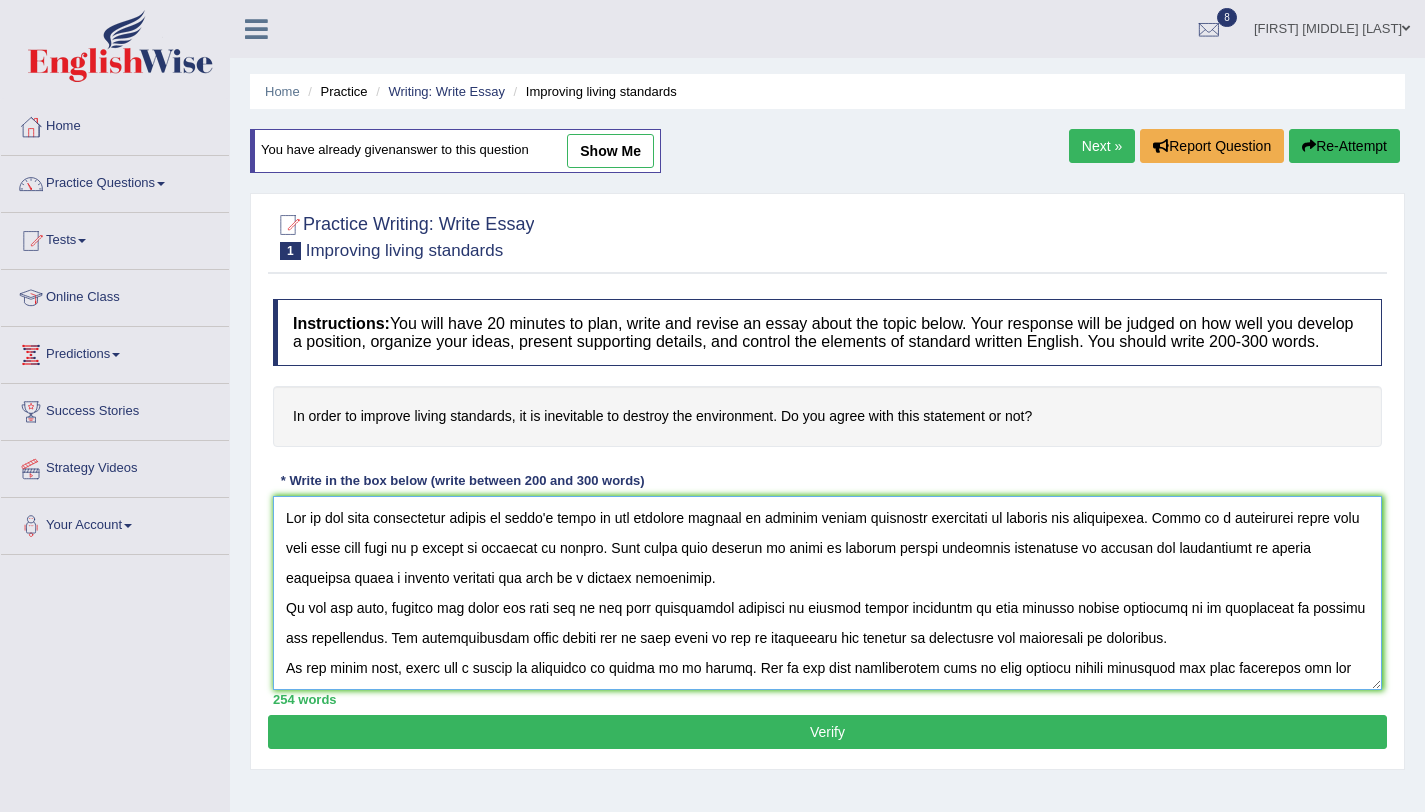 type on "One of the most conspicuous trends of today's world is the colossal upsurge in improve living standards inevitable to destroy the environment. There is a widespread worry that this will only lead to a myriad of concerns in people. This essay will discuss in order to improve living standards inevitable to destroy the environment of living standards using a prudent approach and lead to a logical conclusion.
On the one hand, critics may point out that one of the most significant benefits of improve living standards is that improve living standards it is inevitable to destroy the environment. The aforementioned claim stands one in good stead as far as augmenting the chances of prosperity and excellence is concerned.
On the other hand, there are a number of arguments in favour of my stance. One of the most preponderant ones is that improve living standards has some solutions for the research conducted by the [COUNTRY] government, more than thirty percent of participants acknowledged the solutions improve livin..." 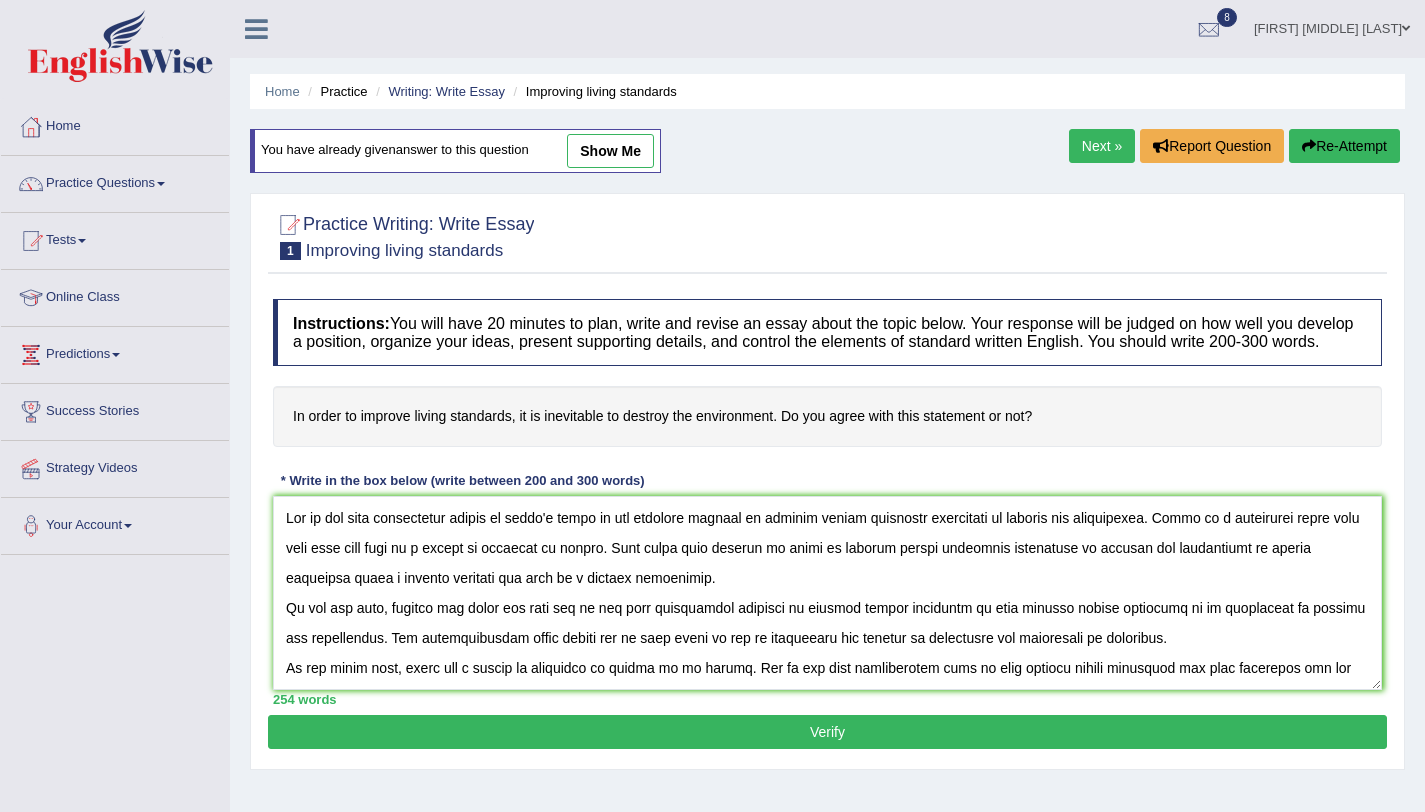 click on "Verify" at bounding box center (827, 732) 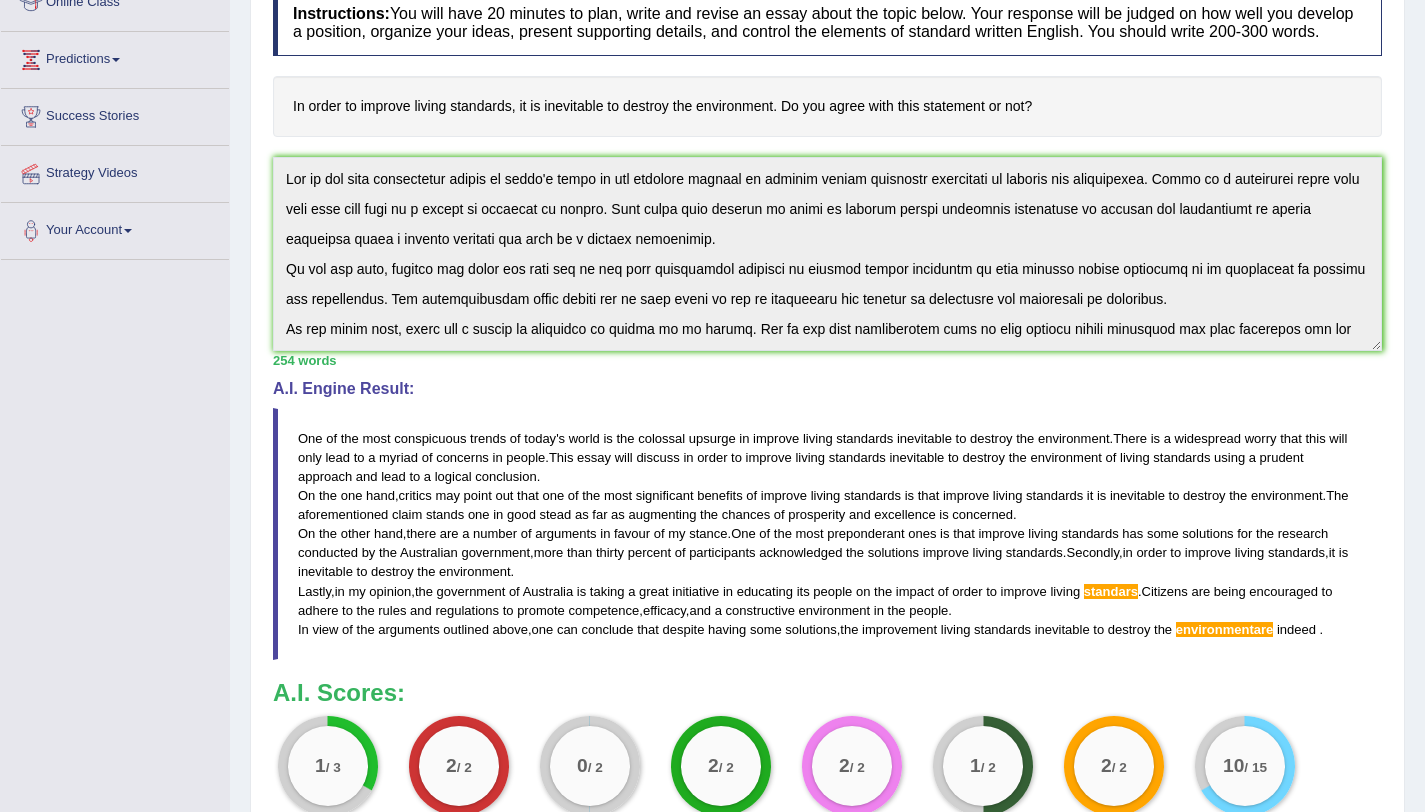 scroll, scrollTop: 252, scrollLeft: 0, axis: vertical 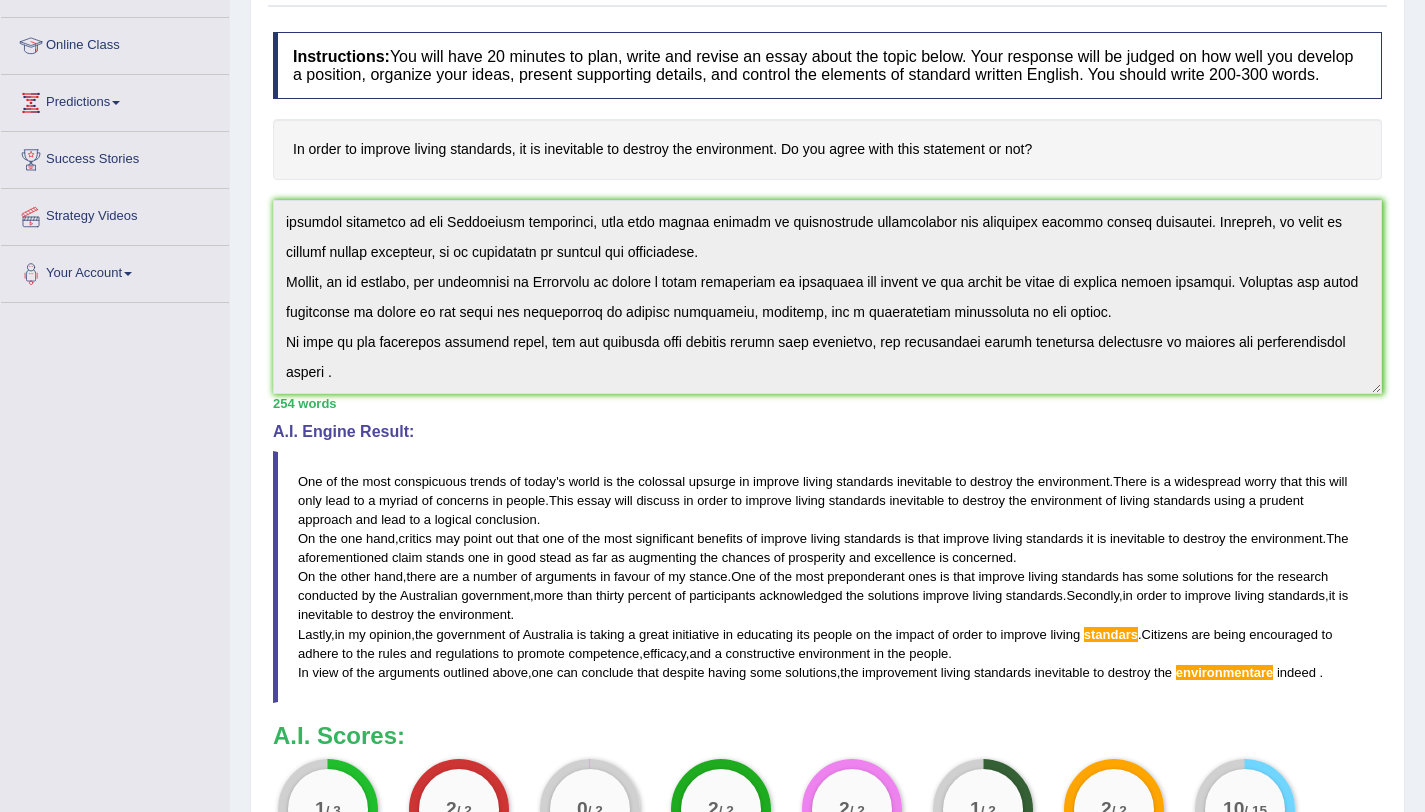 click on "Instructions:  You will have 20 minutes to plan, write and revise an essay about the topic below. Your response will be judged on how well you develop a position, organize your ideas, present supporting details, and control the elements of standard written English. You should write 200-300 words.
In order to improve living standards, it is inevitable to destroy the environment. Do you agree with this statement or not? * Write in the box below (write between 200 and 300 words) 254 words Written Keywords:  improve  living  standards  inevitable  destroy  environment  of  impact  citizens A.I. Engine Result: One   of   the   most   conspicuous   trends   of   today ' s   world   is   the   colossal   upsurge   in   improve   living   standards   inevitable   to   destroy   the   environment .  There   is   a   widespread   worry   that   this   will   only   lead   to   a   myriad   of   concerns   in   people .  This   essay   will   discuss   in   order   to   improve   living   standards     to" at bounding box center [827, 458] 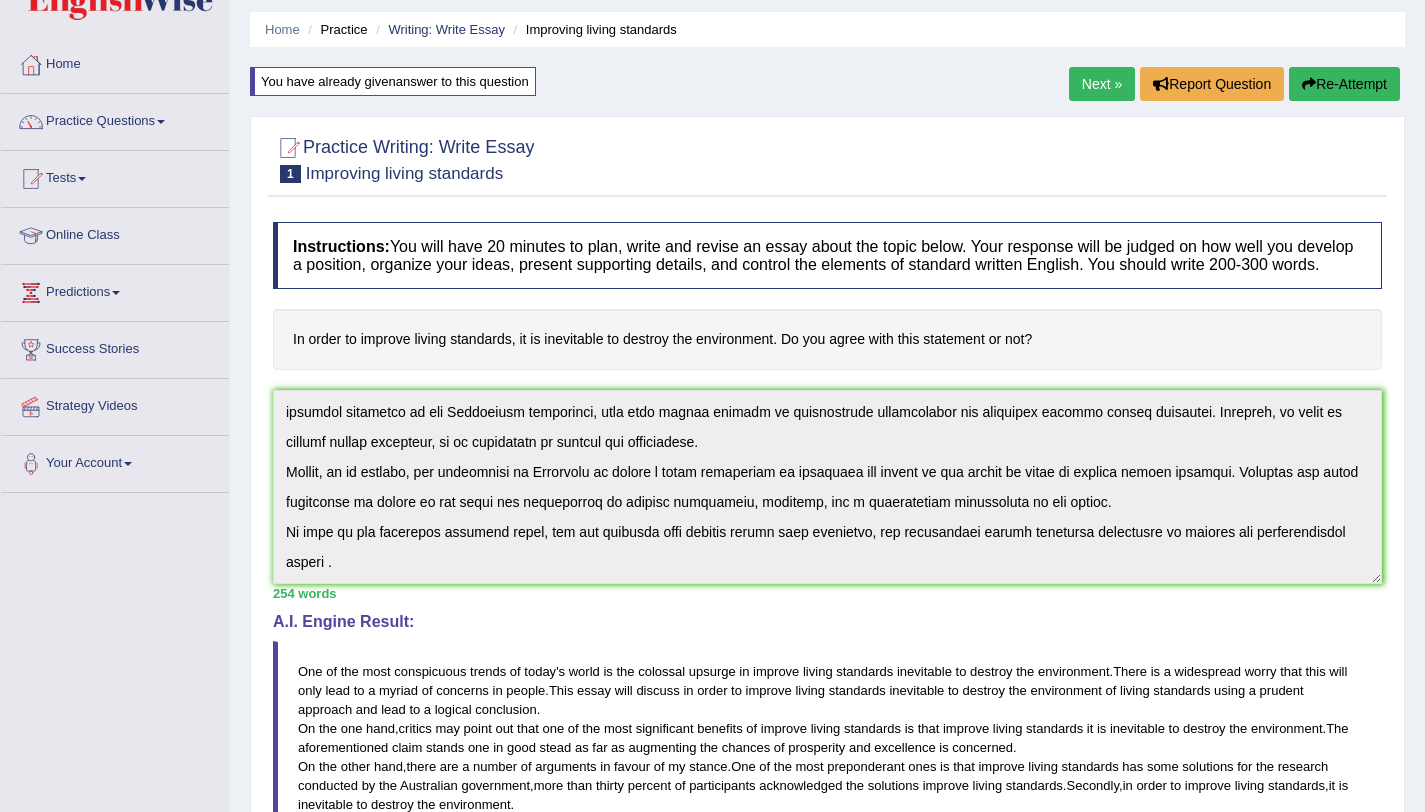 scroll, scrollTop: 0, scrollLeft: 0, axis: both 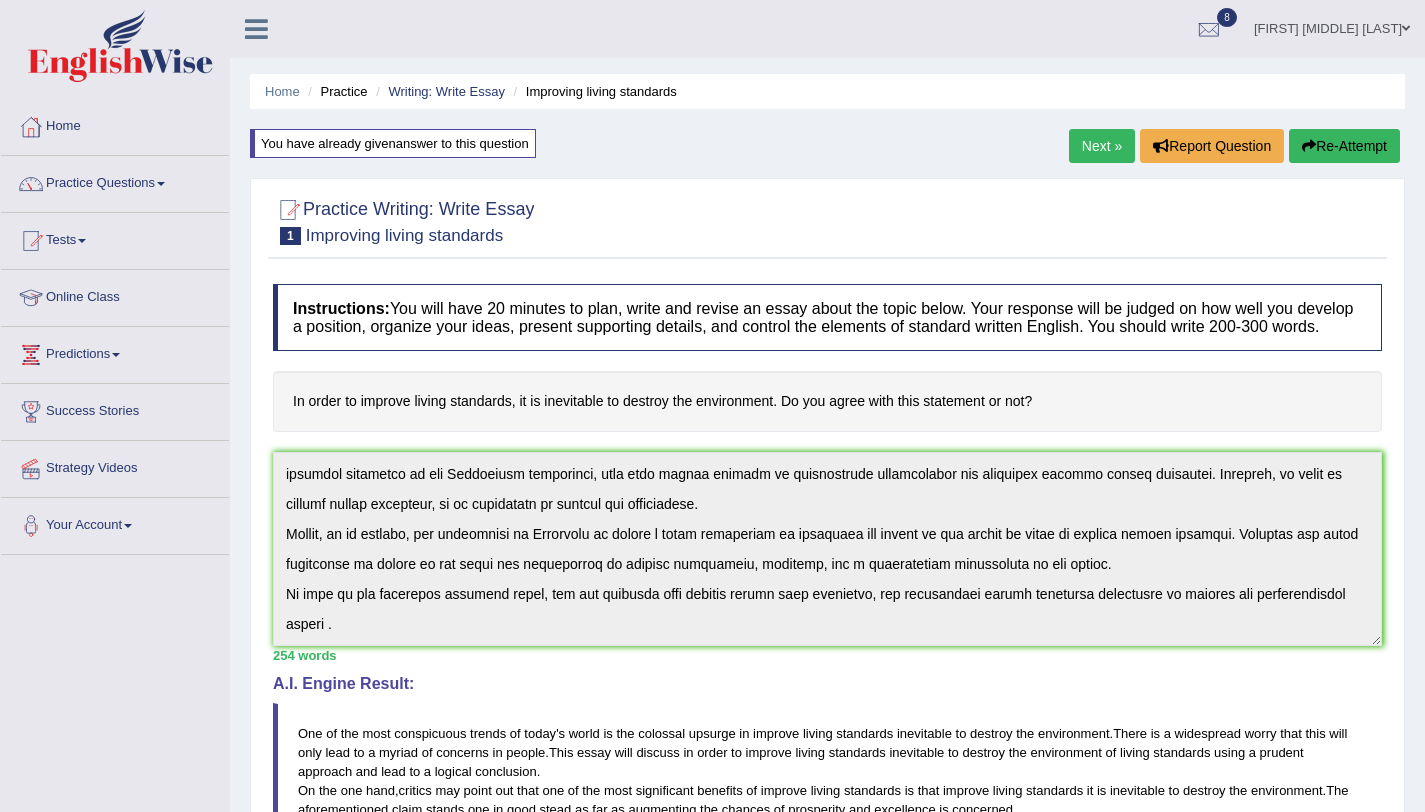 click on "Re-Attempt" at bounding box center [1344, 146] 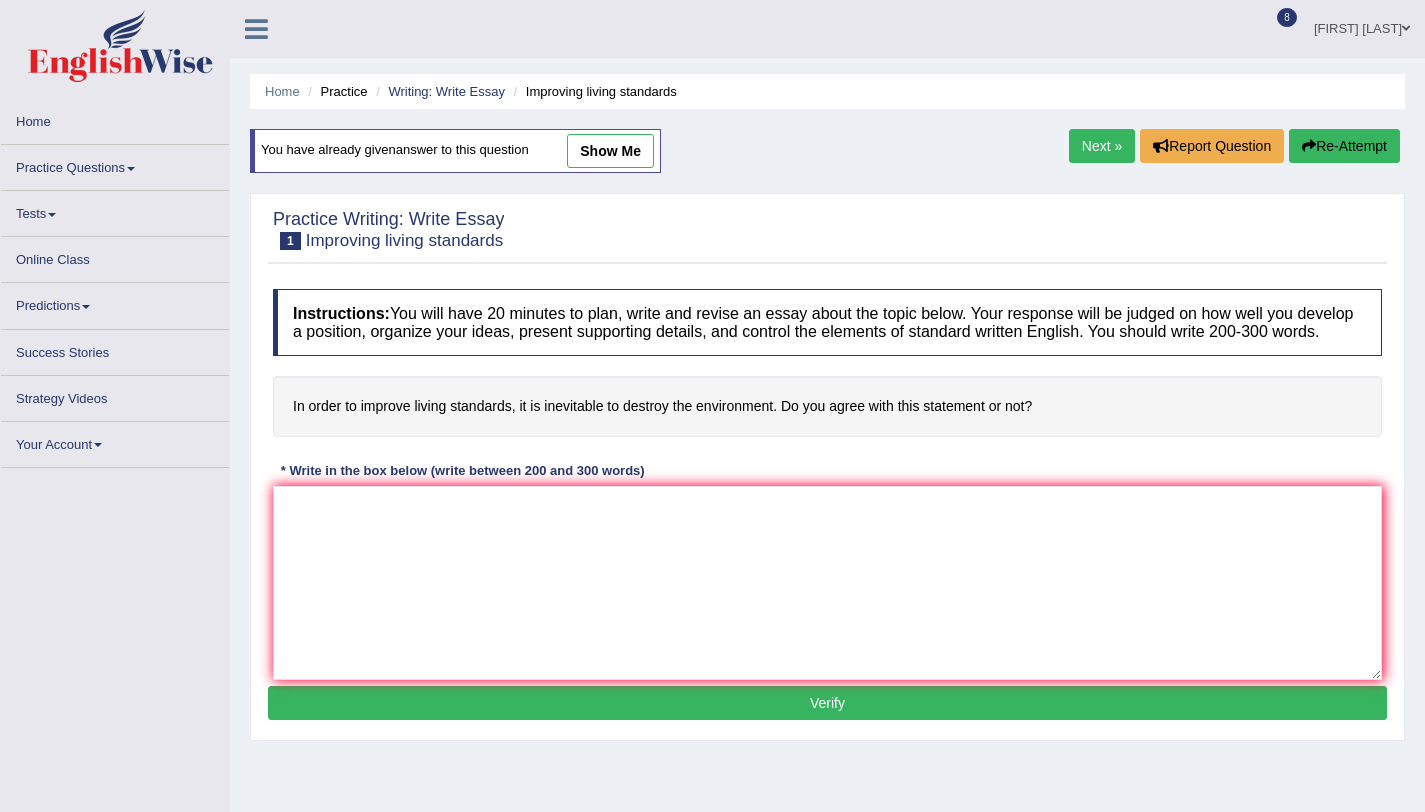 scroll, scrollTop: 0, scrollLeft: 0, axis: both 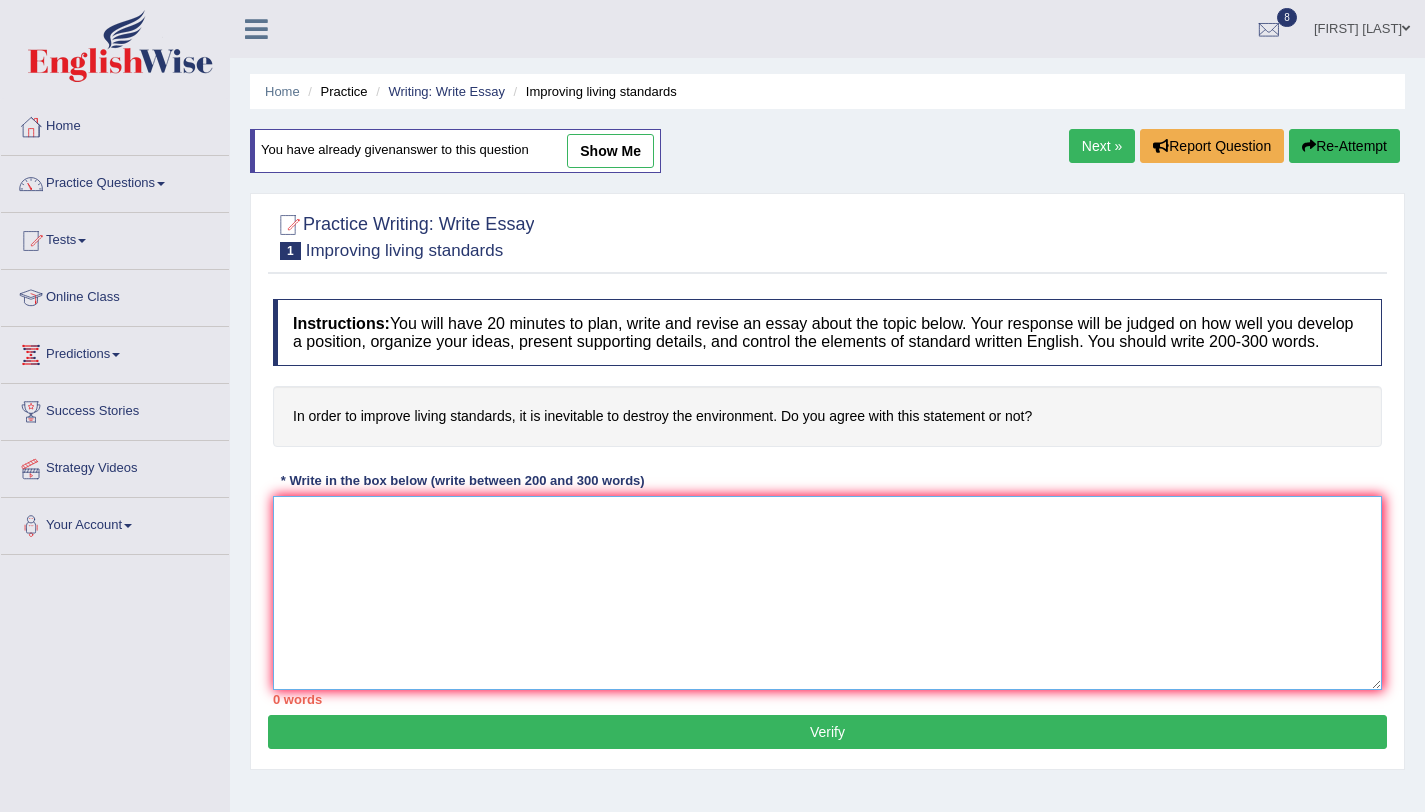 click at bounding box center [827, 593] 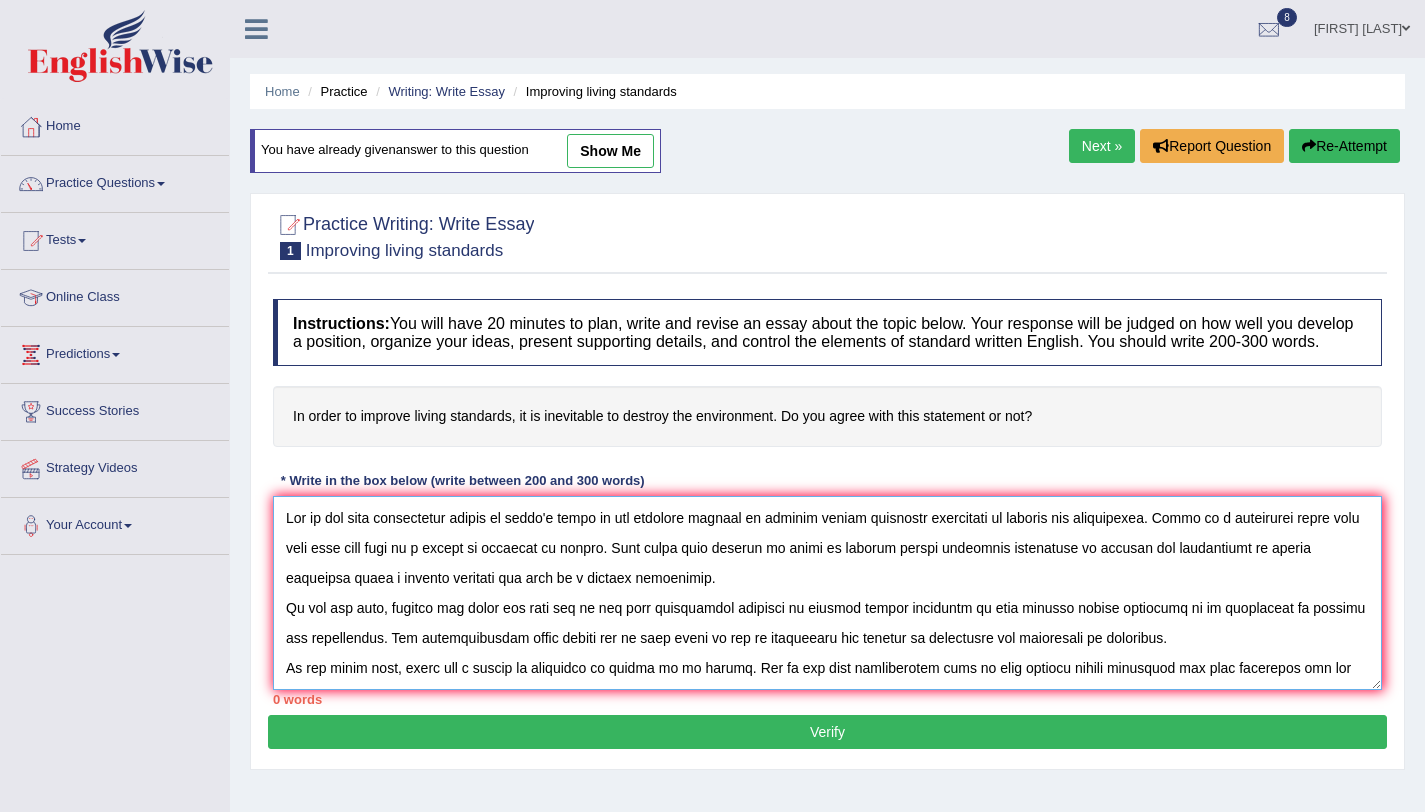 scroll, scrollTop: 167, scrollLeft: 0, axis: vertical 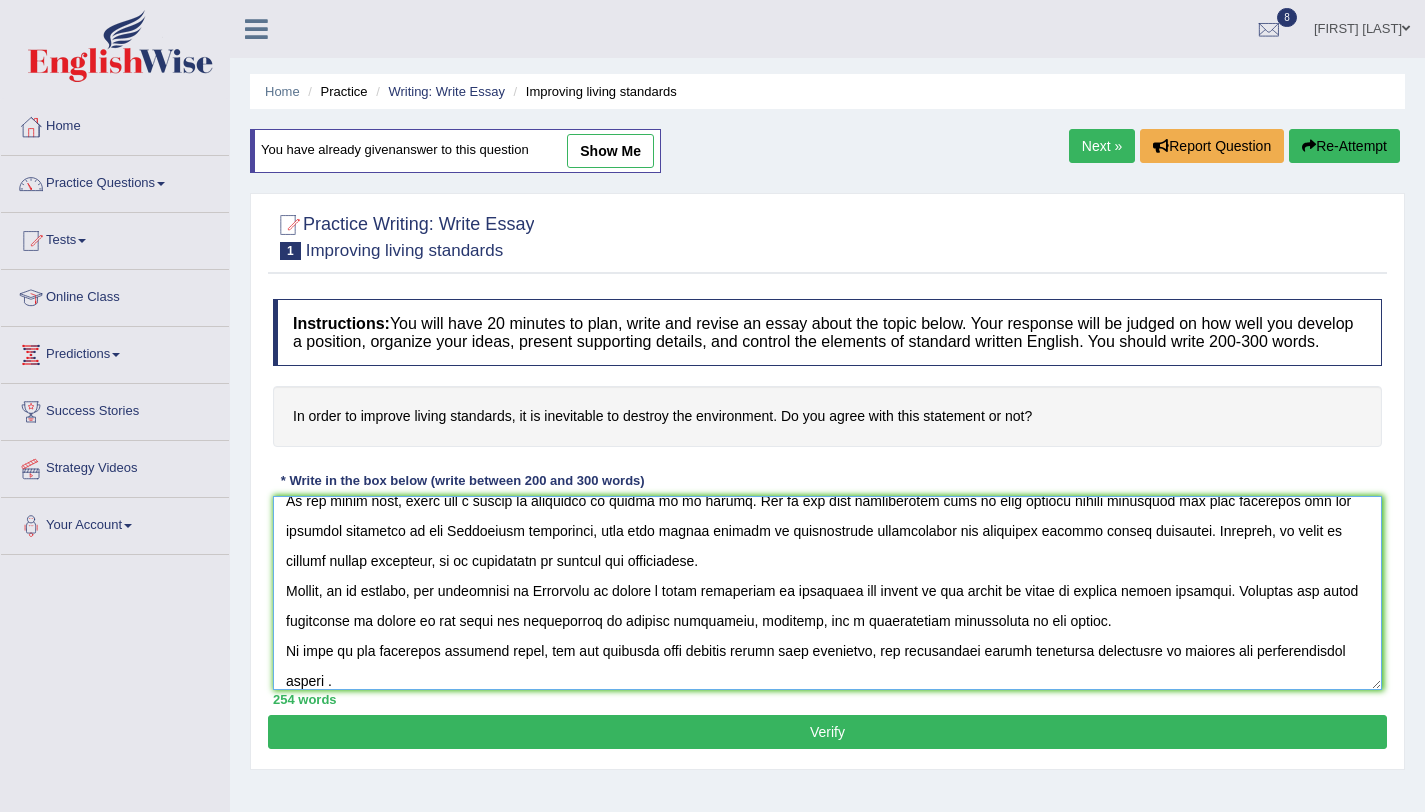 click at bounding box center [827, 593] 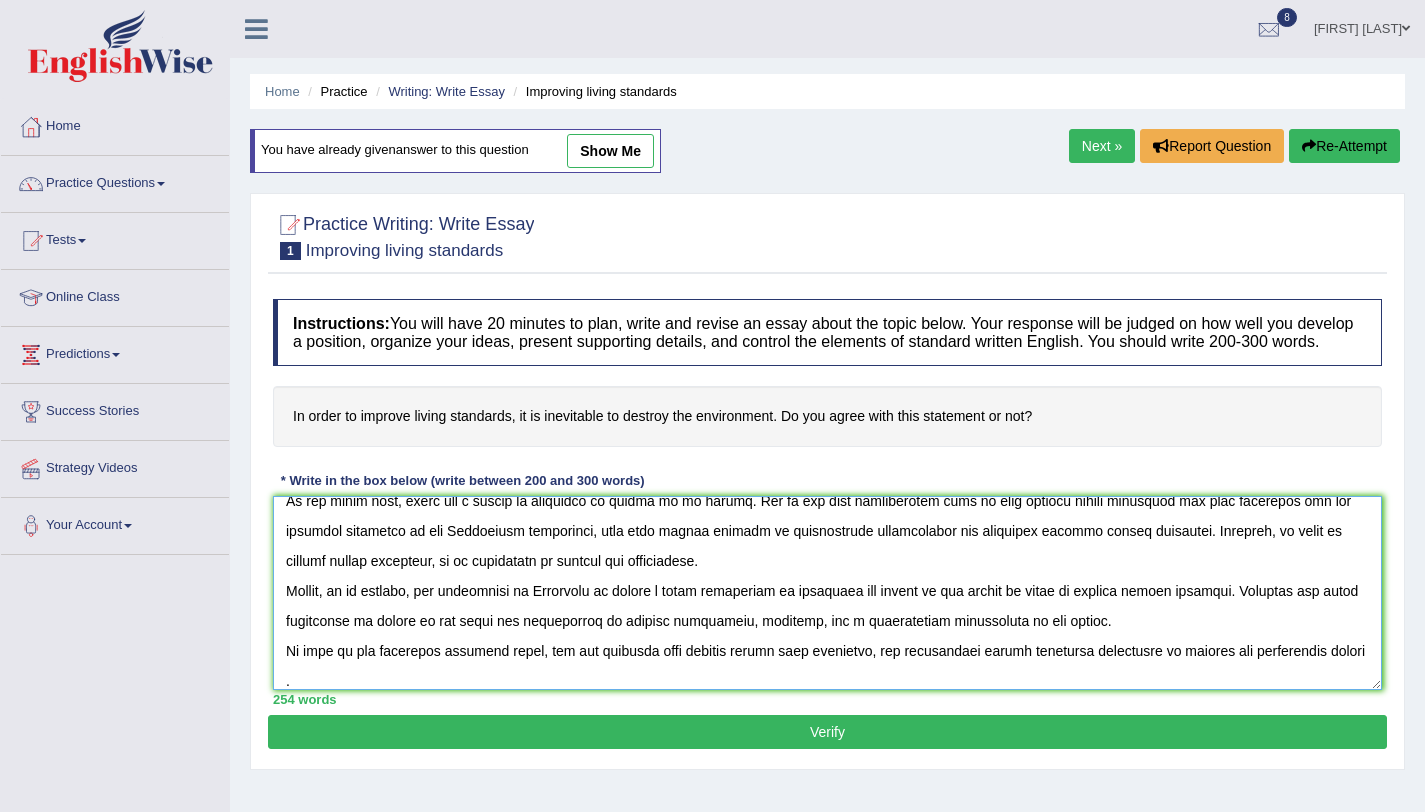 click at bounding box center (827, 593) 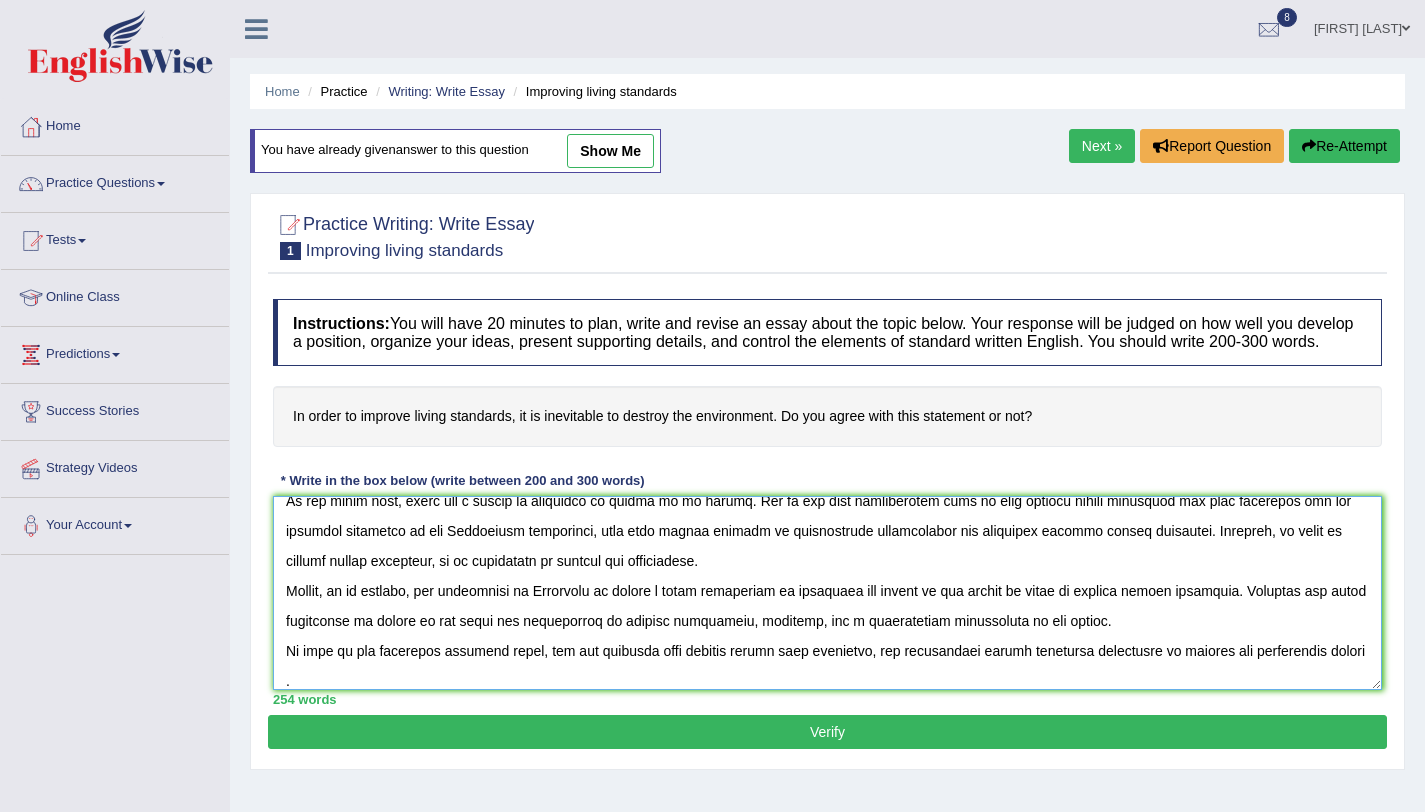 type on "One of the most conspicuous trends of today's world is the colossal upsurge in improve living standards inevitable to destroy the environment. There is a widespread worry that this will only lead to a myriad of concerns in people. This essay will discuss in order to improve living standards inevitable to destroy the environment of living standards using a prudent approach and lead to a logical conclusion.
On the one hand, critics may point out that one of the most significant benefits of improve living standards is that improve living standards it is inevitable to destroy the environment. The aforementioned claim stands one in good stead as far as augmenting the chances of prosperity and excellence is concerned.
On the other hand, there are a number of arguments in favour of my stance. One of the most preponderant ones is that improve living standards has some solutions for the research conducted by the [COUNTRY] government, more than thirty percent of participants acknowledged the solutions improve livin..." 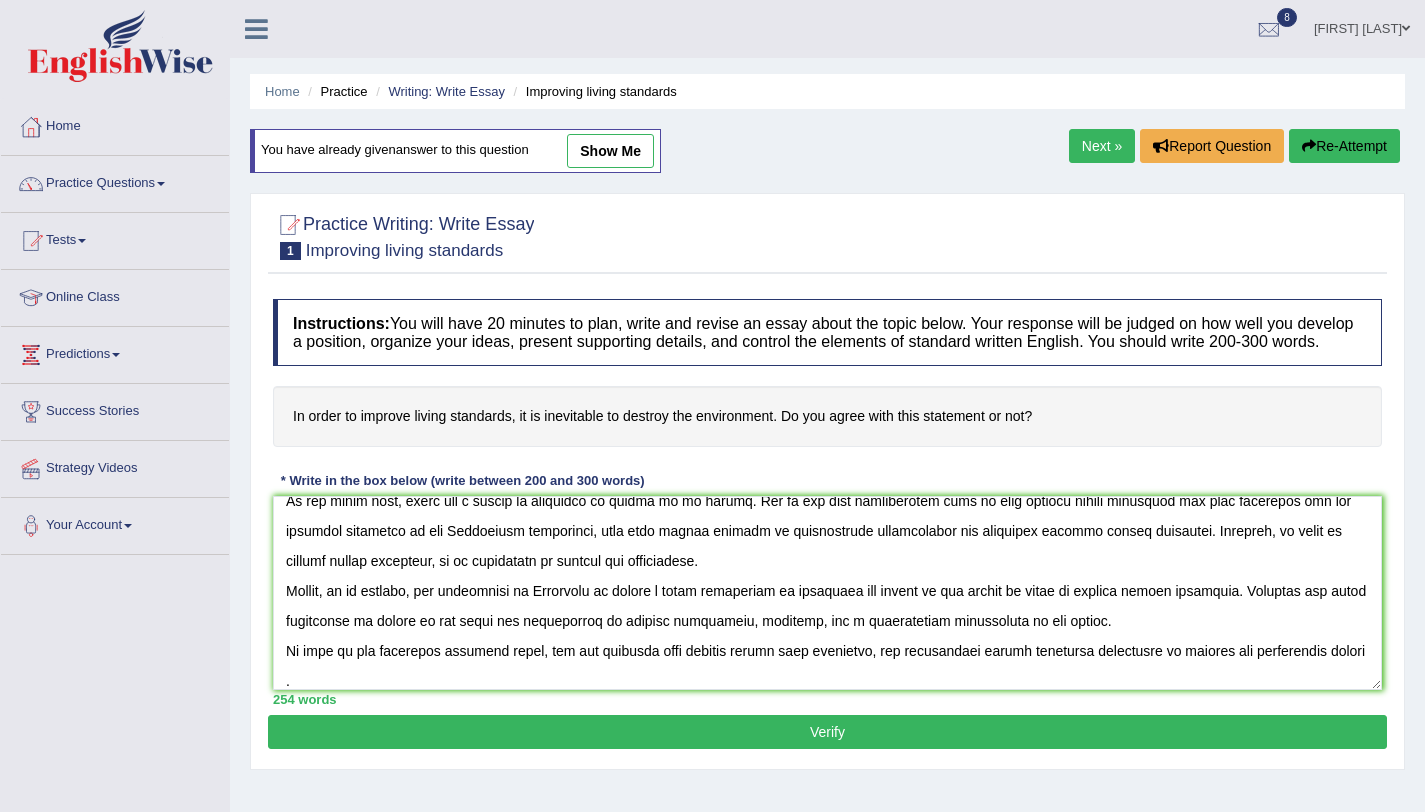 click on "Verify" at bounding box center (827, 732) 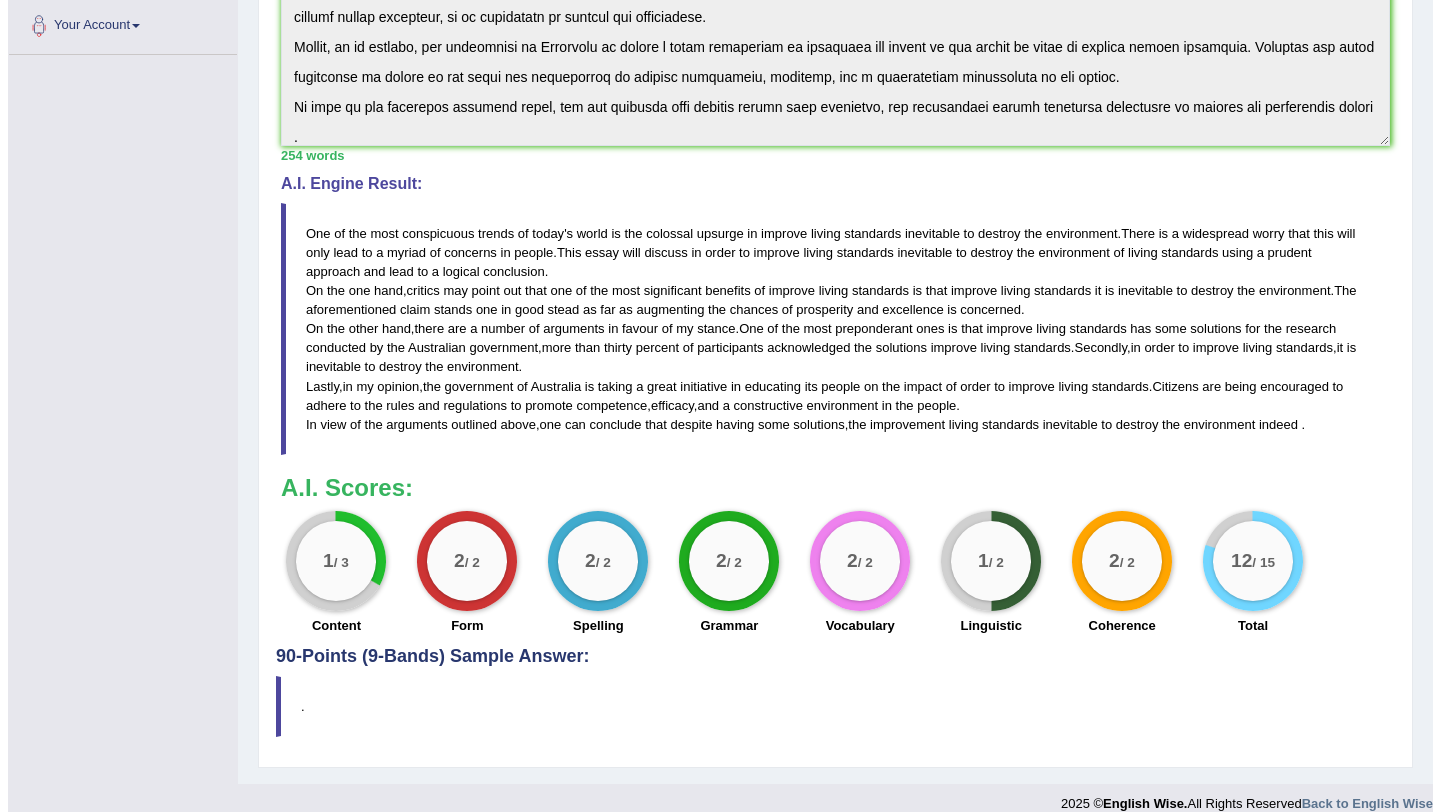 scroll, scrollTop: 540, scrollLeft: 0, axis: vertical 